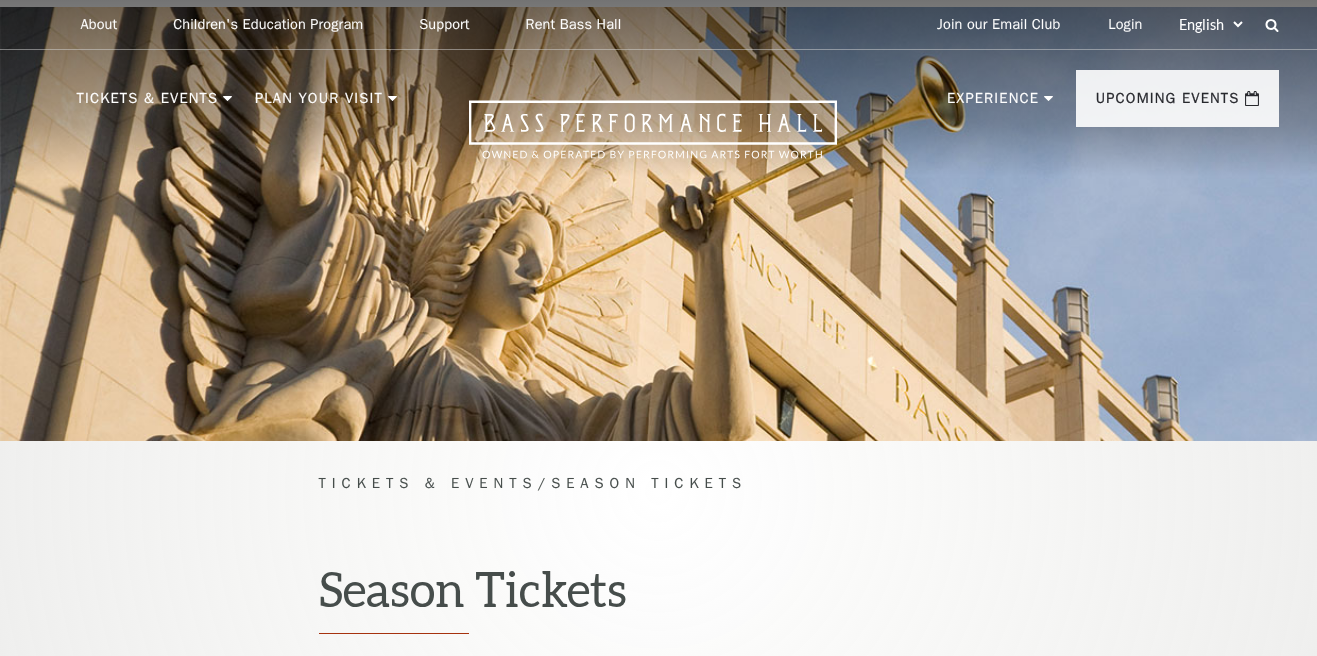 scroll, scrollTop: 0, scrollLeft: 0, axis: both 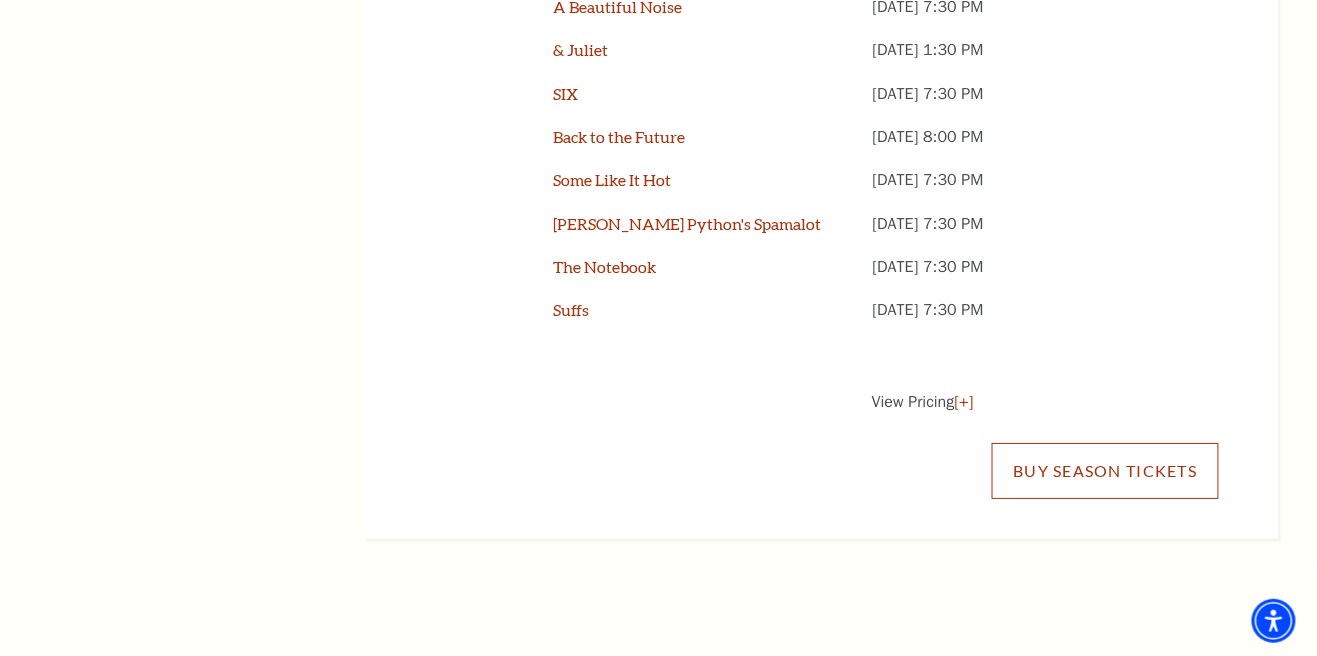 click on "Buy Season Tickets" at bounding box center [1105, 471] 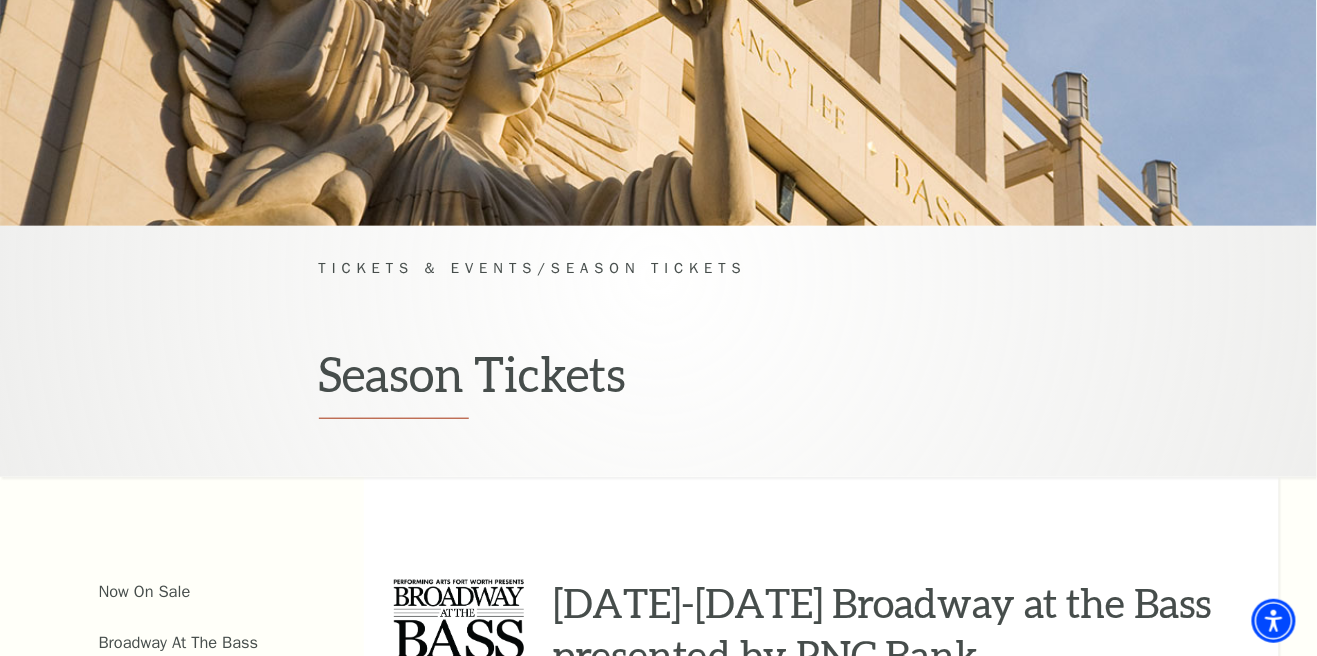 scroll, scrollTop: 229, scrollLeft: 0, axis: vertical 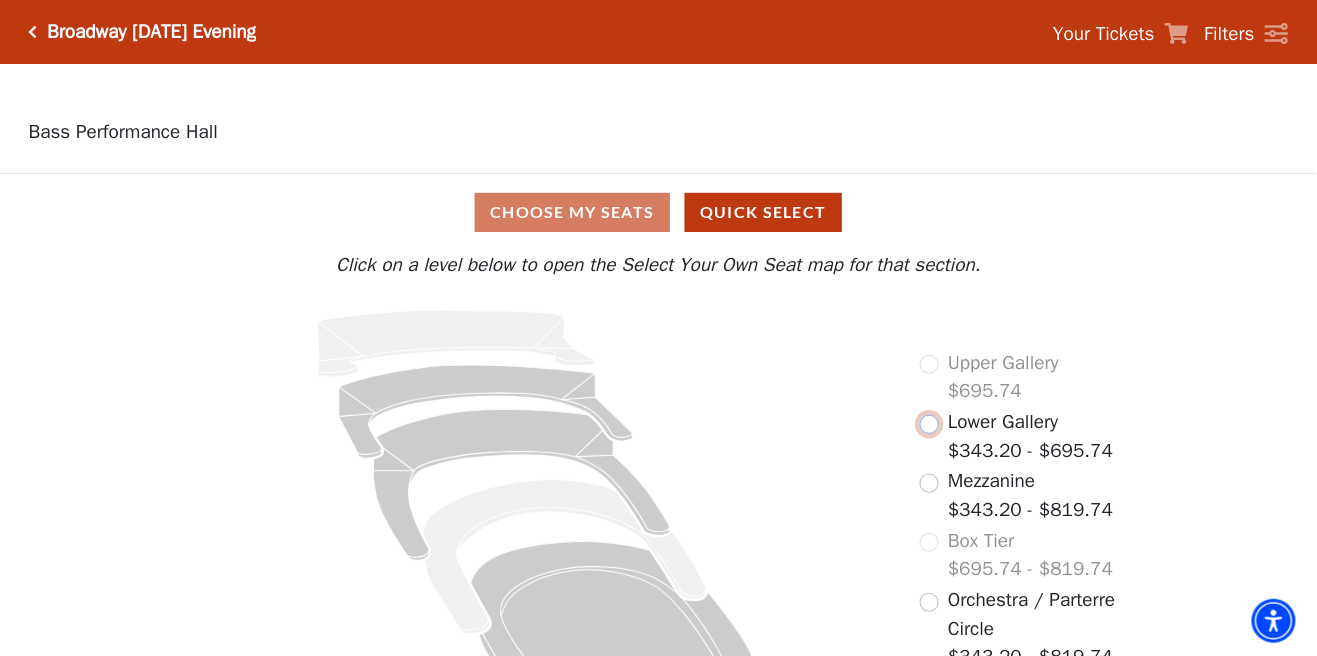 click at bounding box center (929, 424) 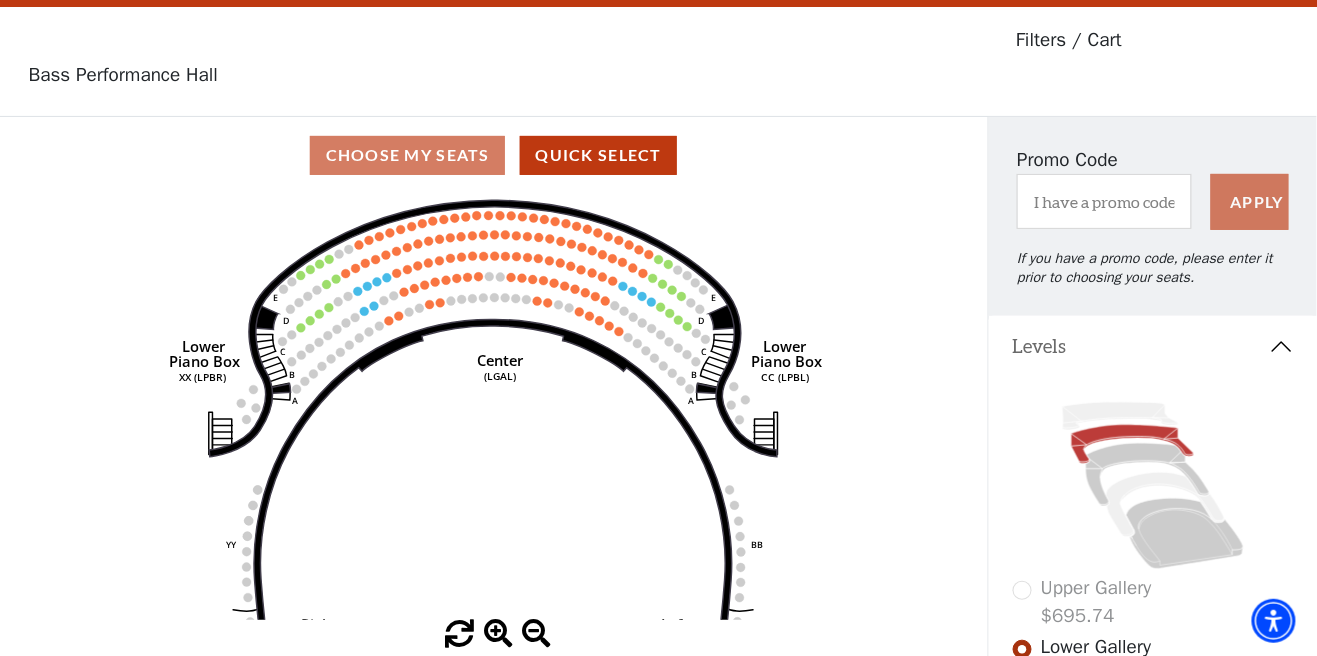 scroll, scrollTop: 92, scrollLeft: 0, axis: vertical 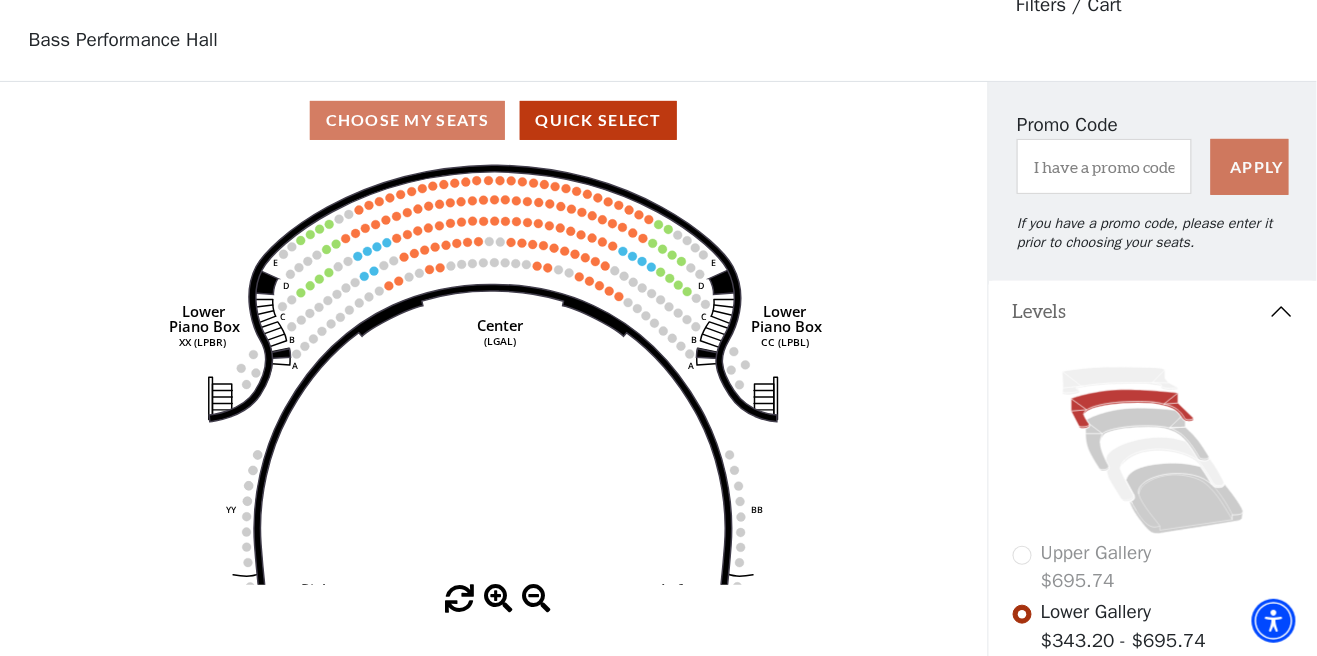 click at bounding box center [1022, 673] 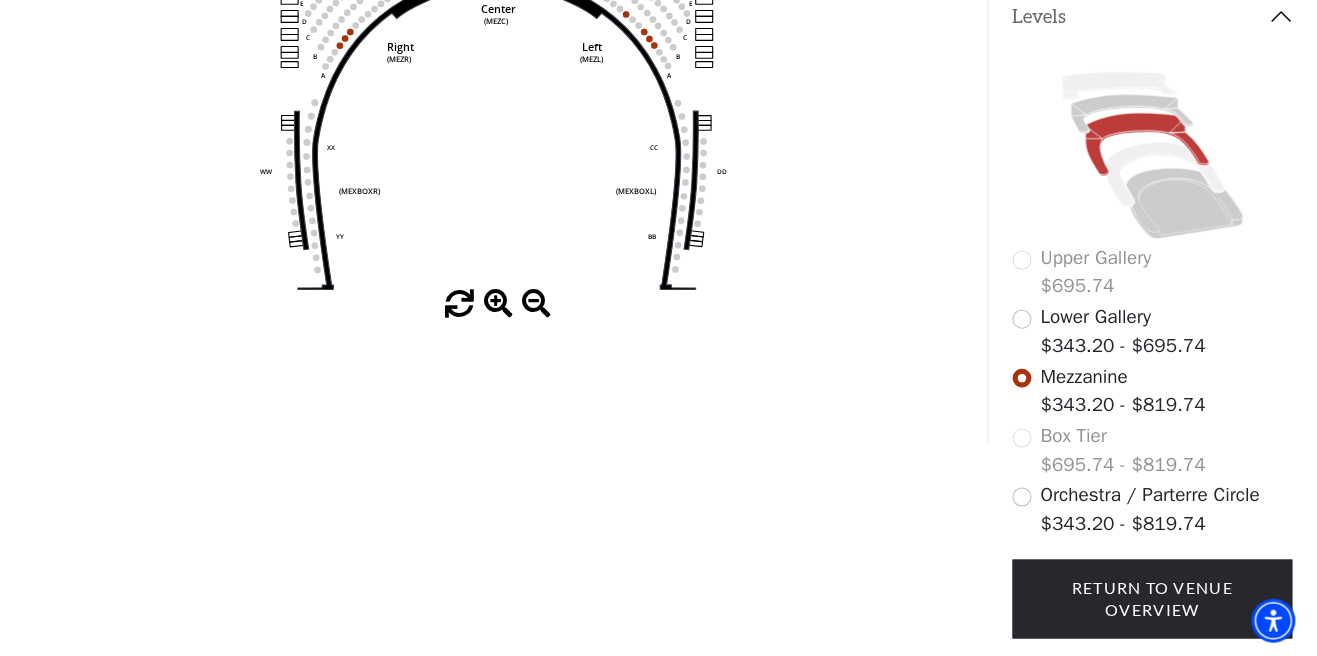scroll, scrollTop: 404, scrollLeft: 0, axis: vertical 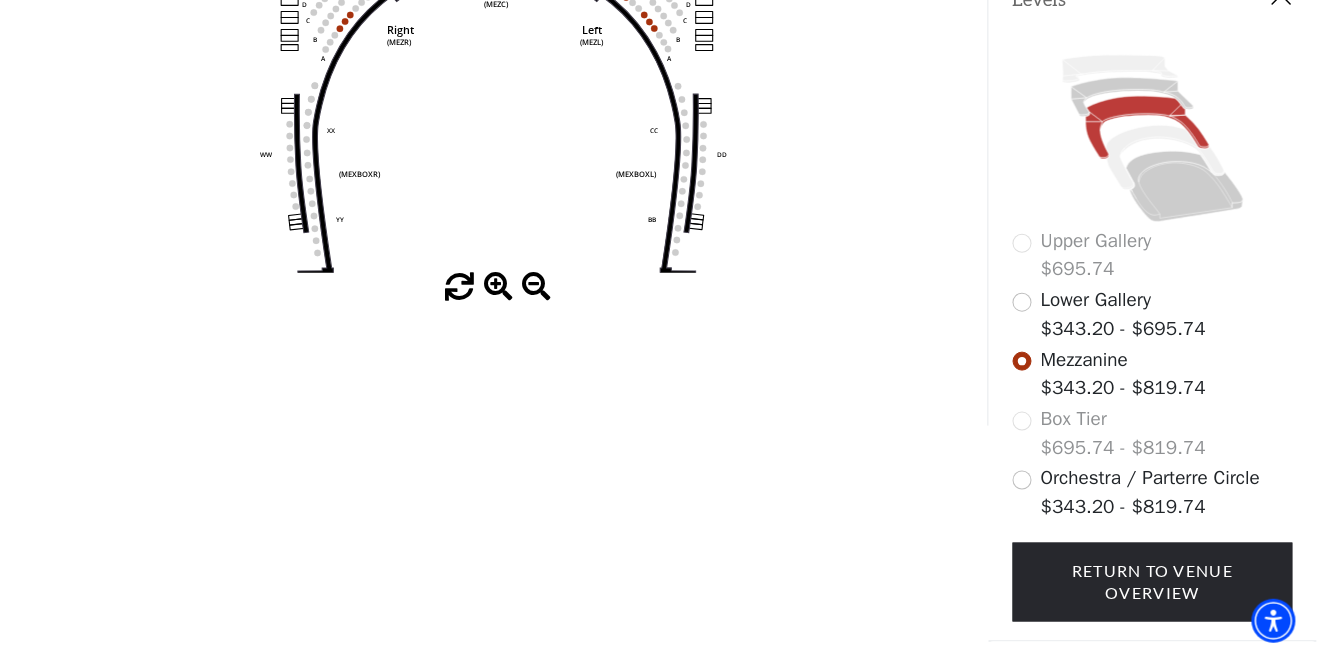 click on "Legend" at bounding box center (1153, 735) 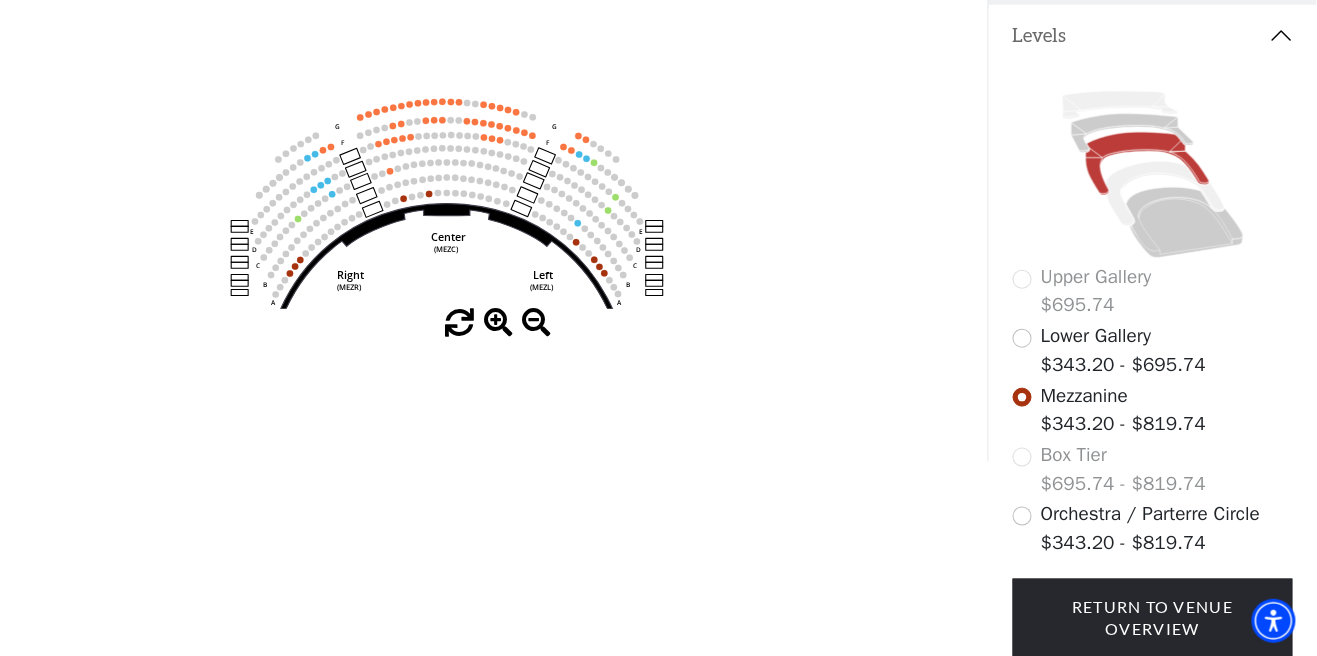 scroll, scrollTop: 404, scrollLeft: 0, axis: vertical 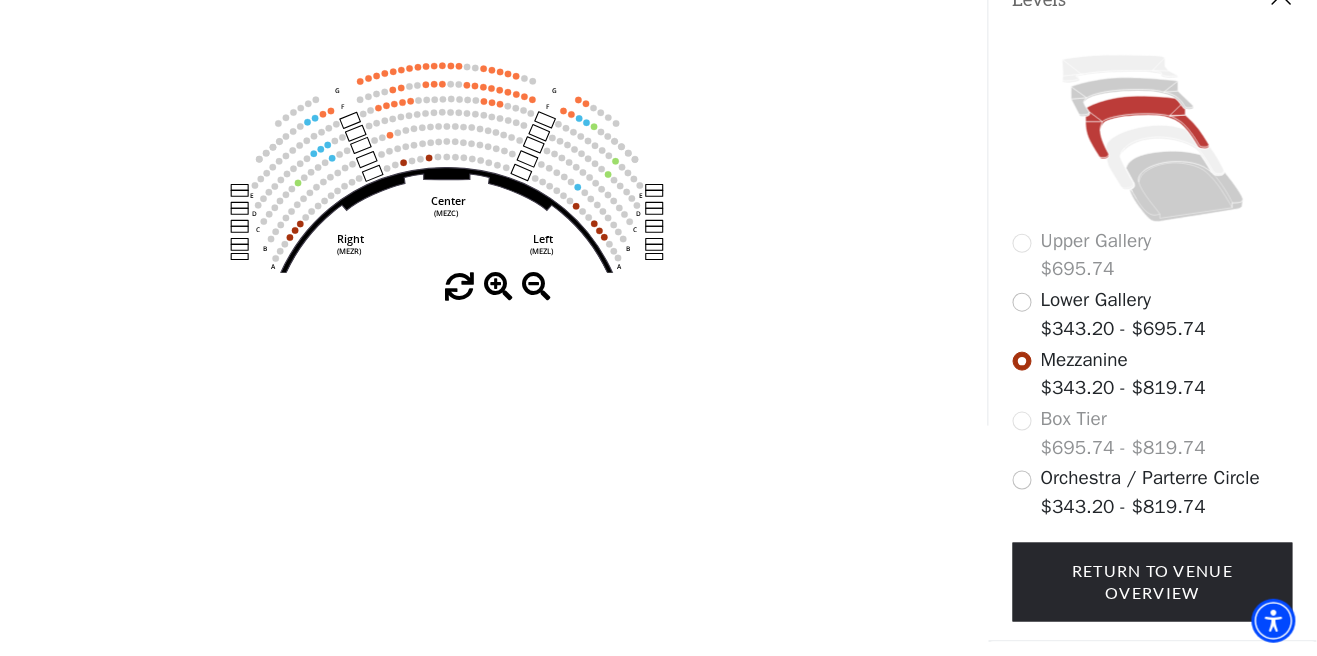 click on "Legend" at bounding box center (1153, 735) 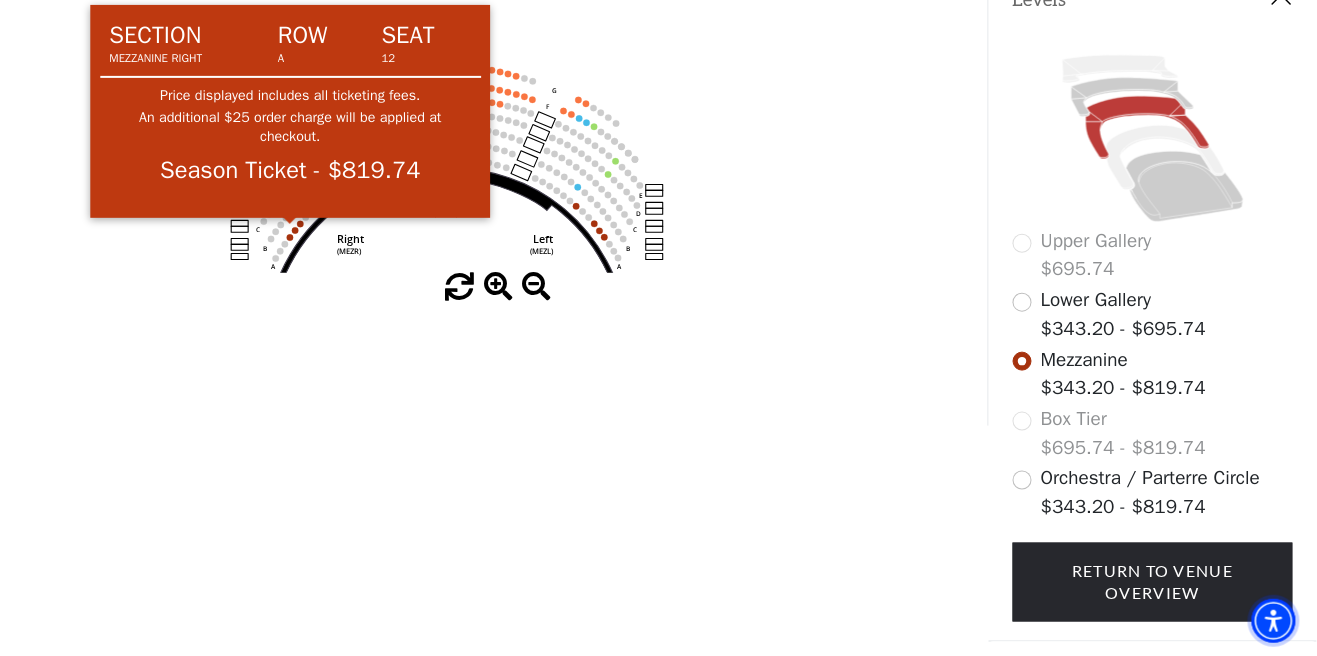 click 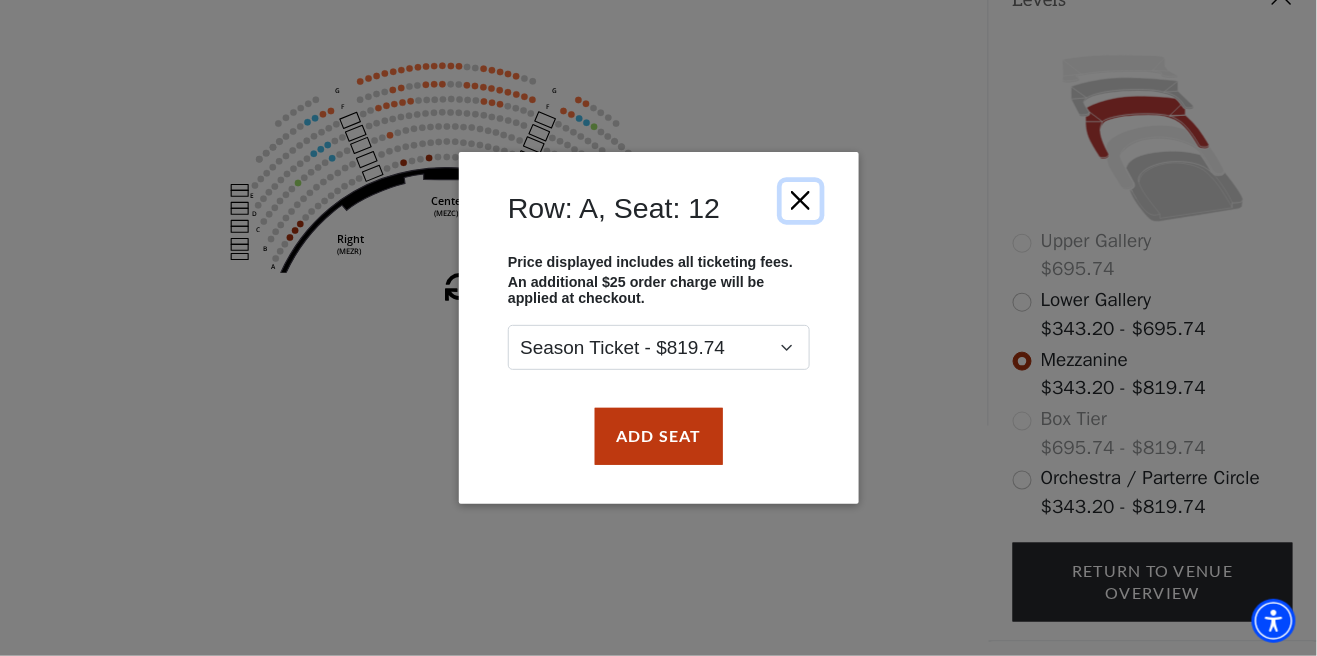 click at bounding box center [800, 201] 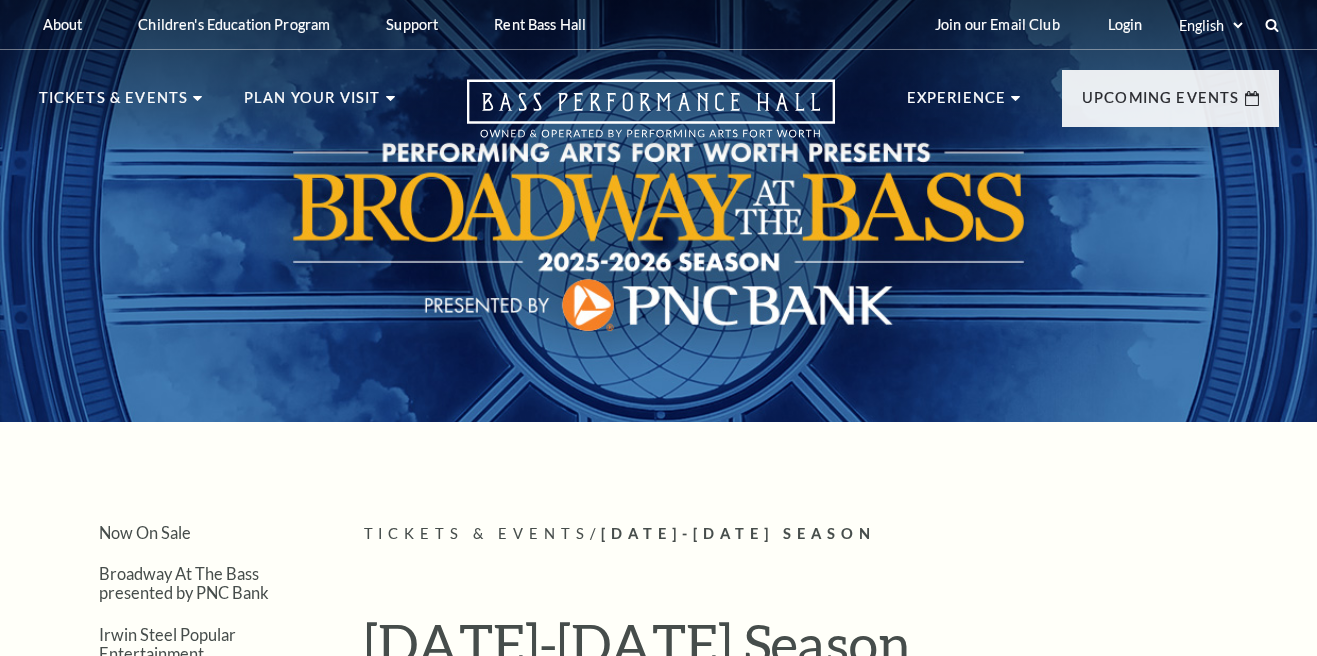 scroll, scrollTop: 0, scrollLeft: 0, axis: both 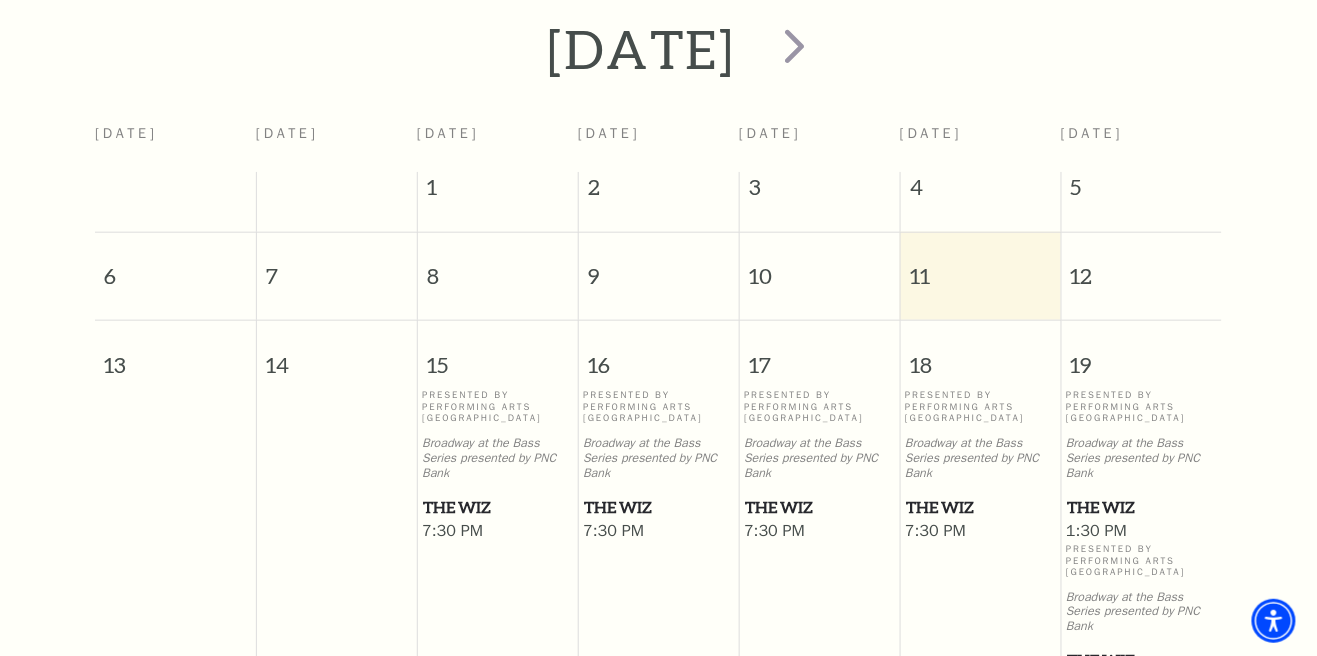 click on "The Wiz" at bounding box center [1141, 661] 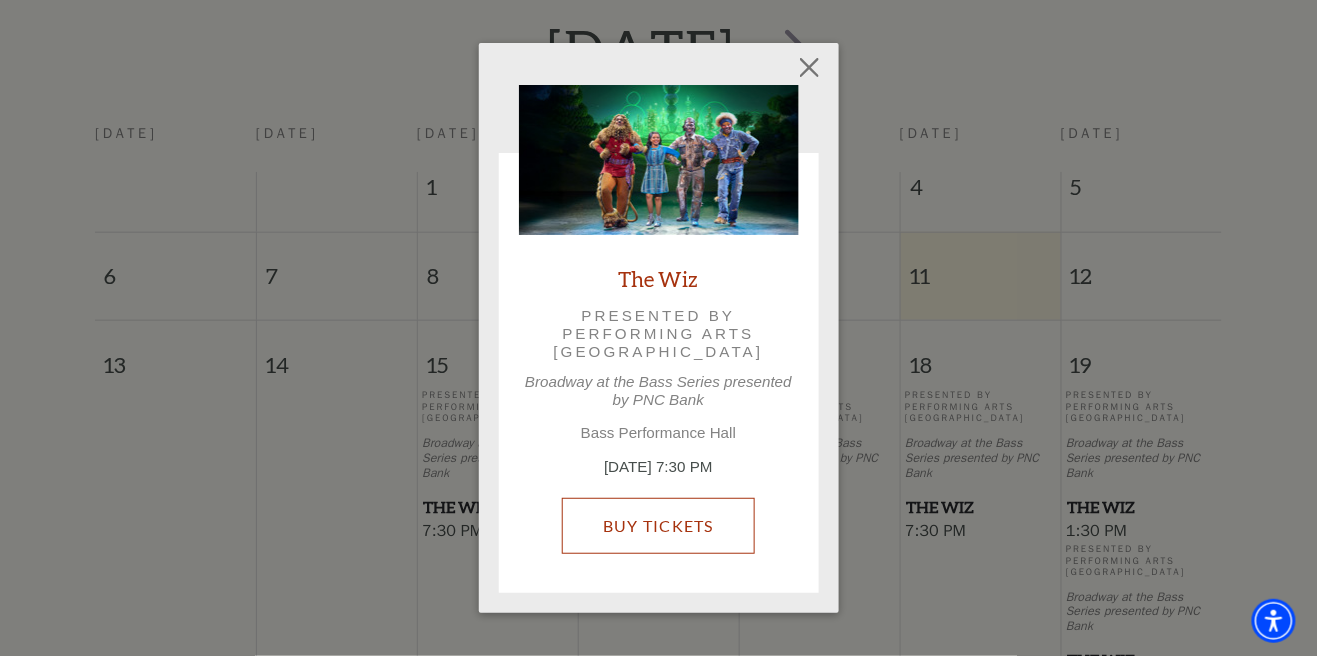 click on "Buy Tickets" at bounding box center [658, 526] 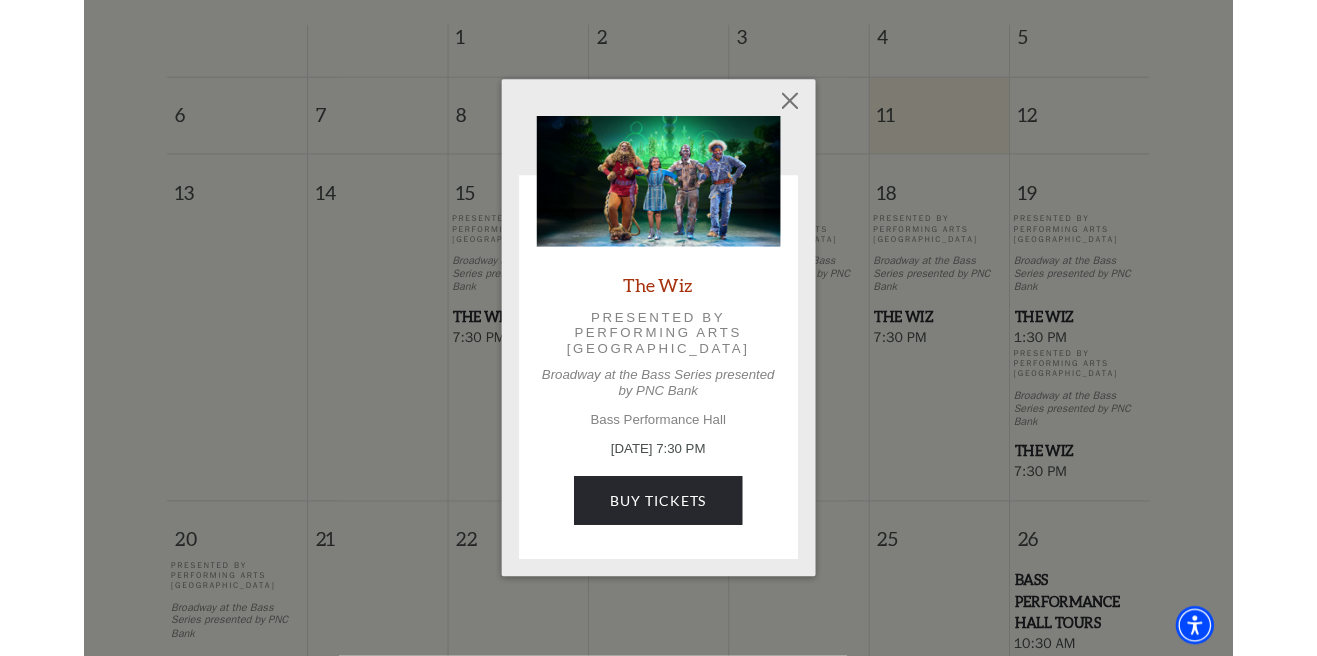 scroll, scrollTop: 610, scrollLeft: 0, axis: vertical 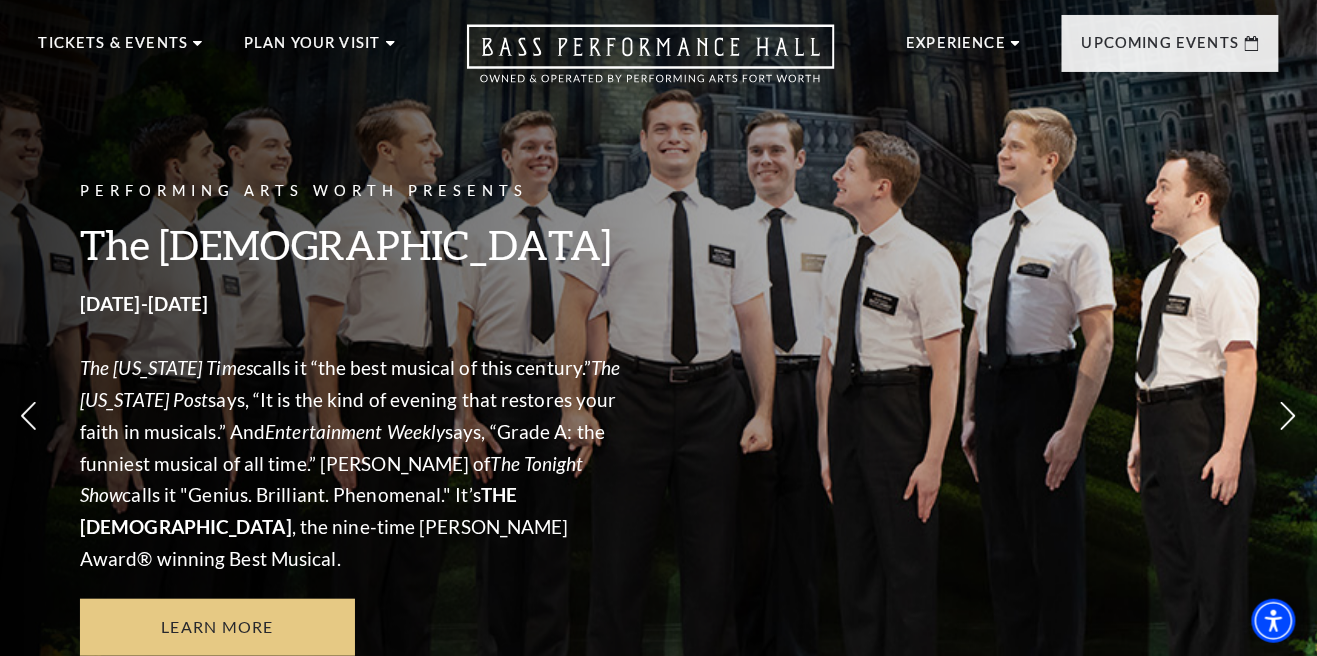 click on "Learn More" at bounding box center (217, 627) 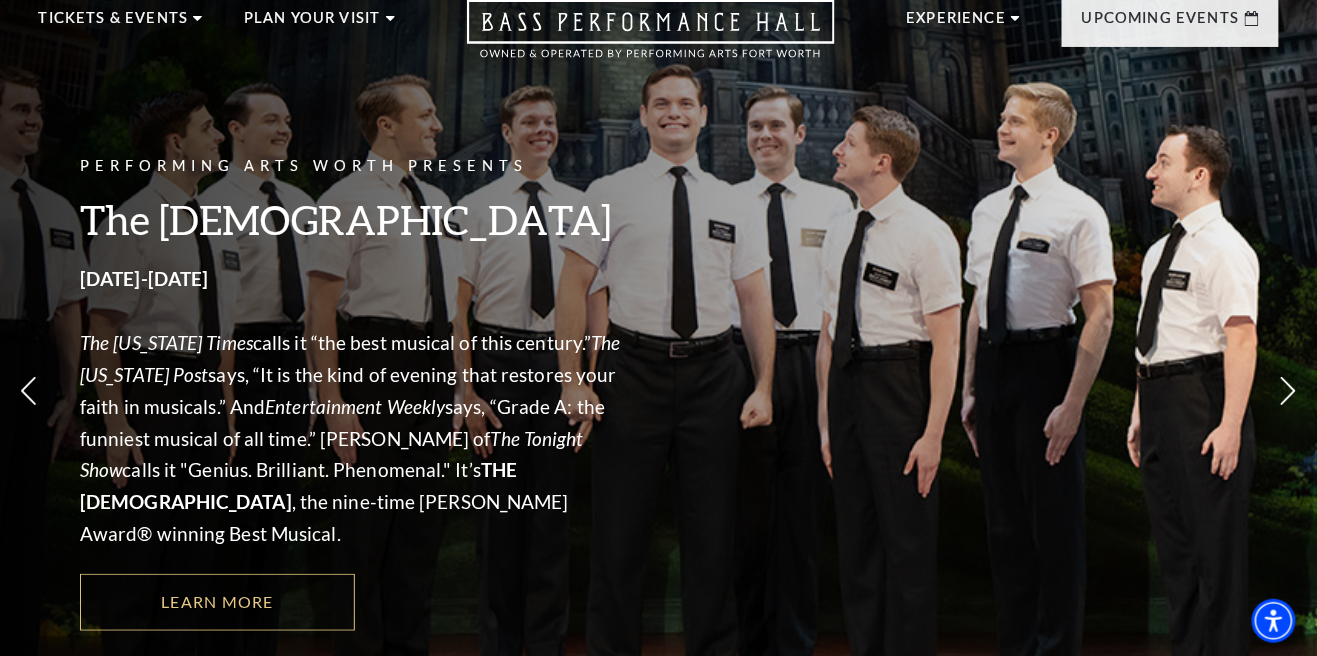 scroll, scrollTop: 0, scrollLeft: 0, axis: both 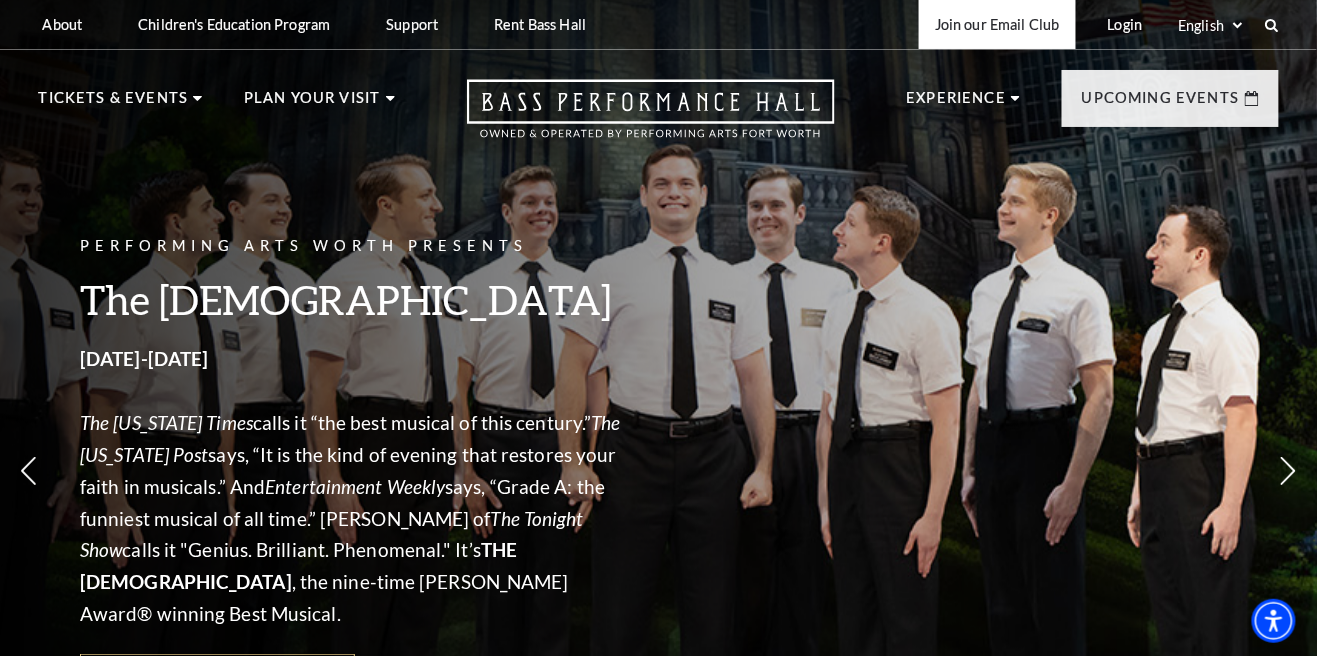 click on "Join our Email Club" at bounding box center [997, 24] 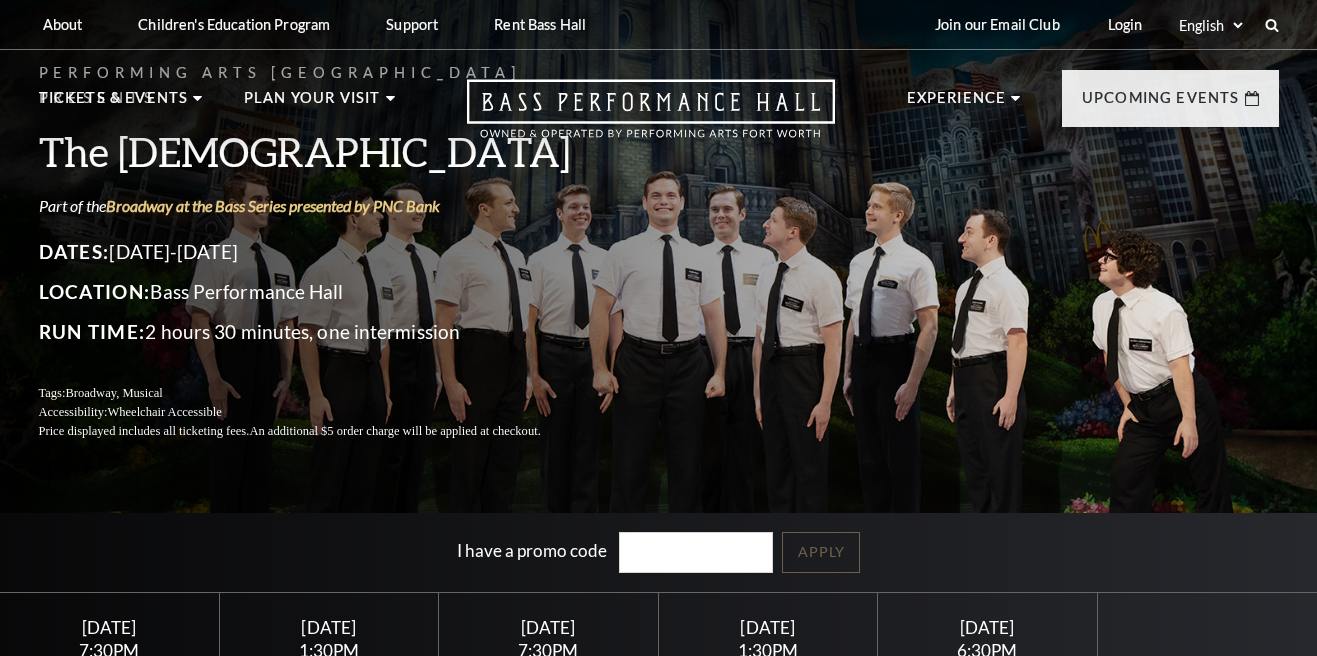 scroll, scrollTop: 0, scrollLeft: 0, axis: both 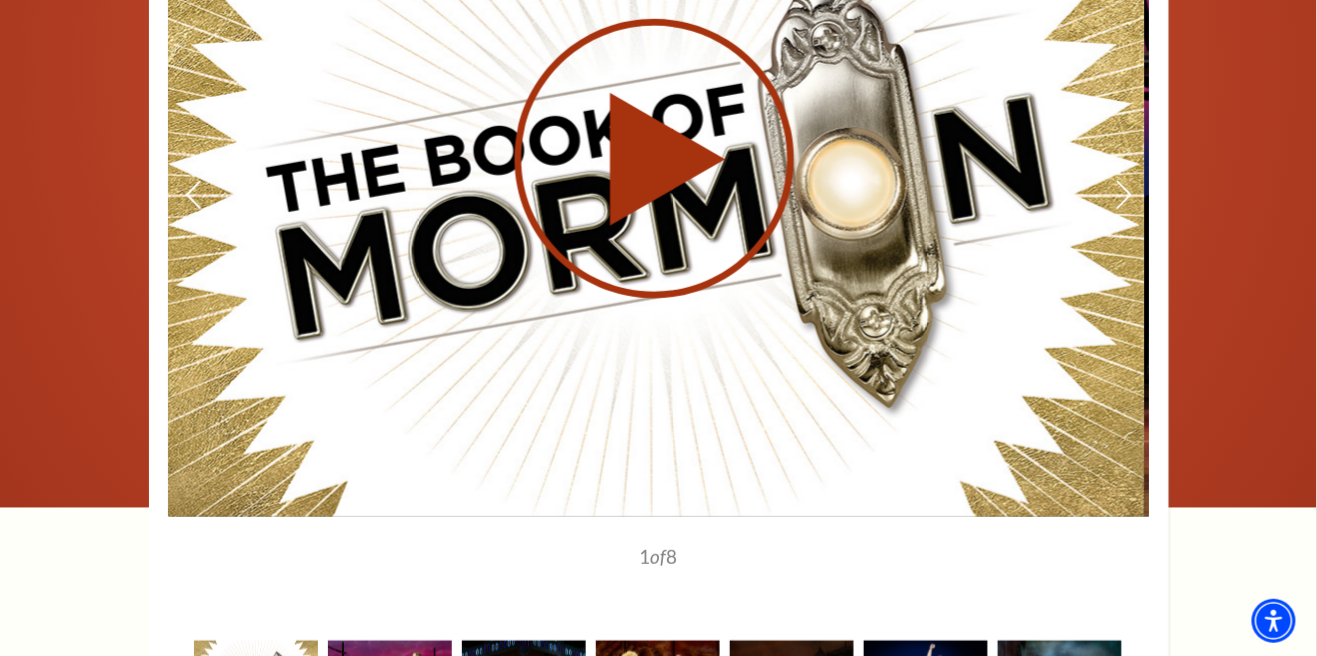 click 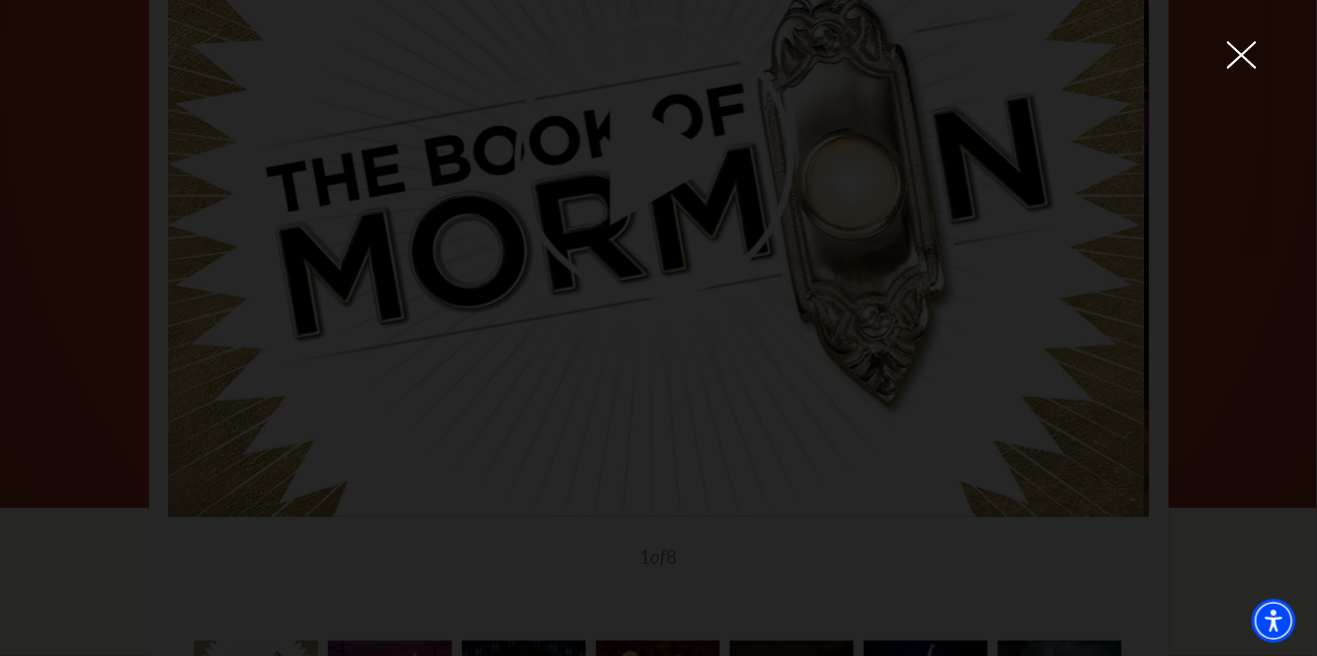click 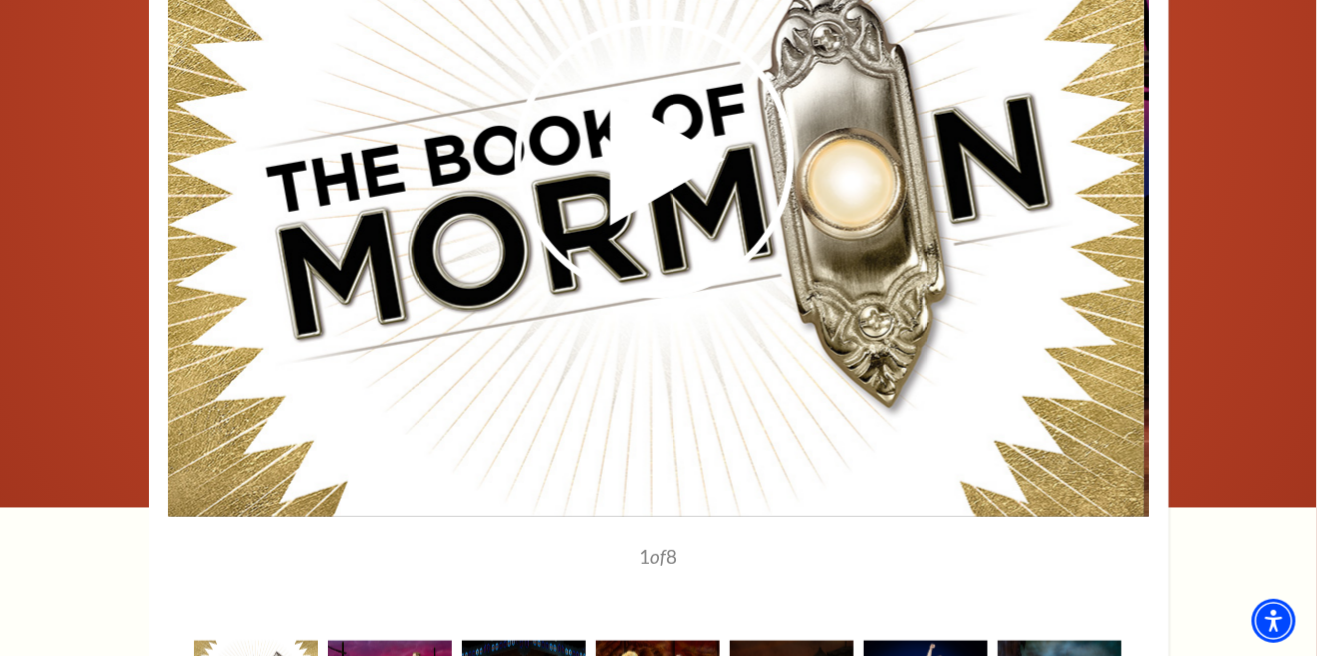 scroll, scrollTop: 0, scrollLeft: 0, axis: both 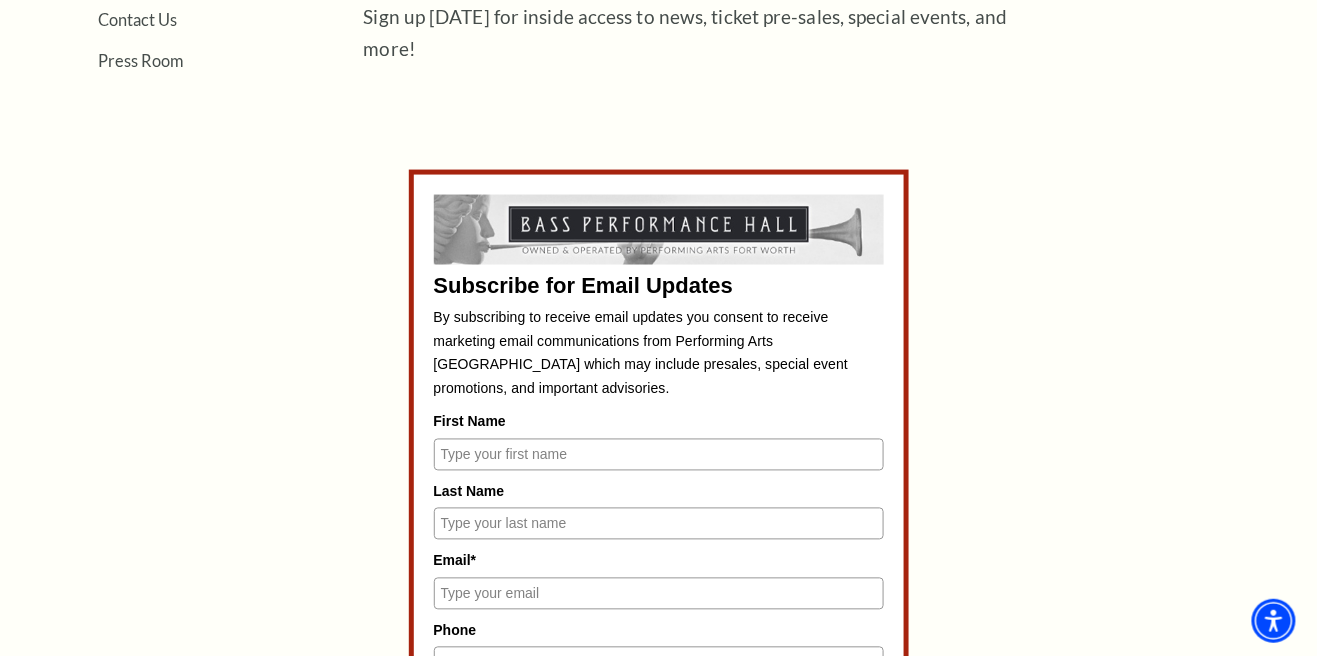 click on "First Name" at bounding box center (659, 455) 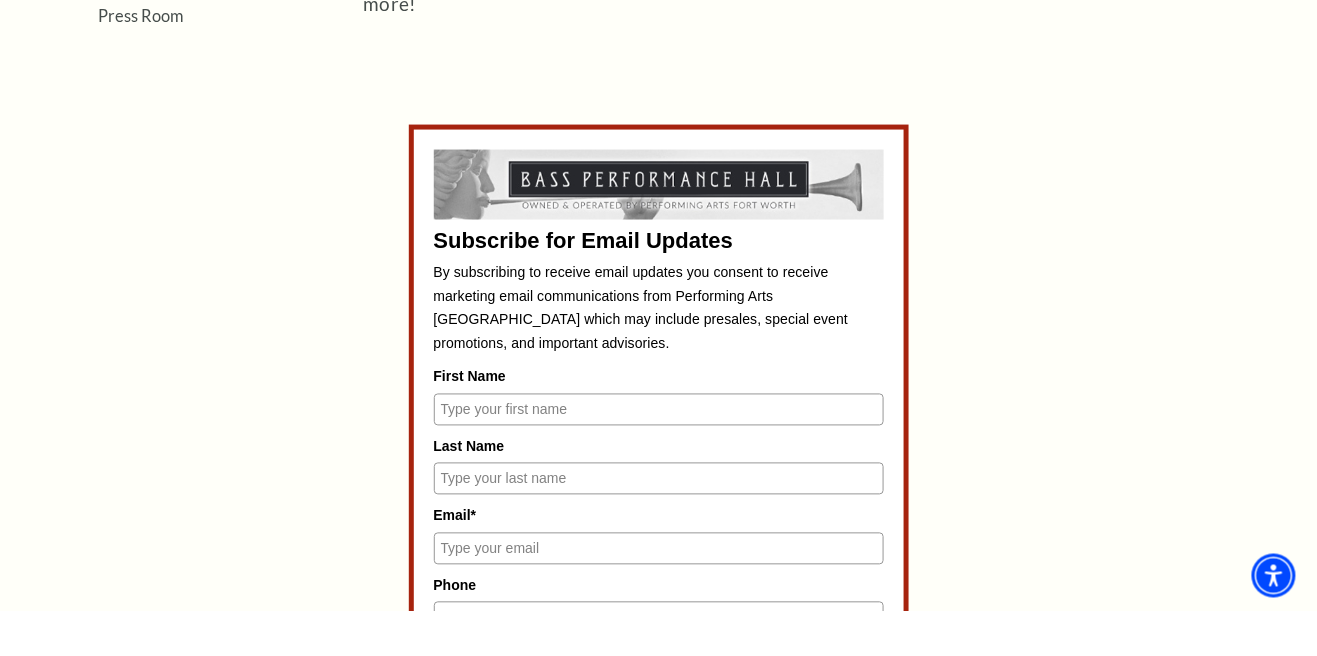 scroll, scrollTop: 769, scrollLeft: 0, axis: vertical 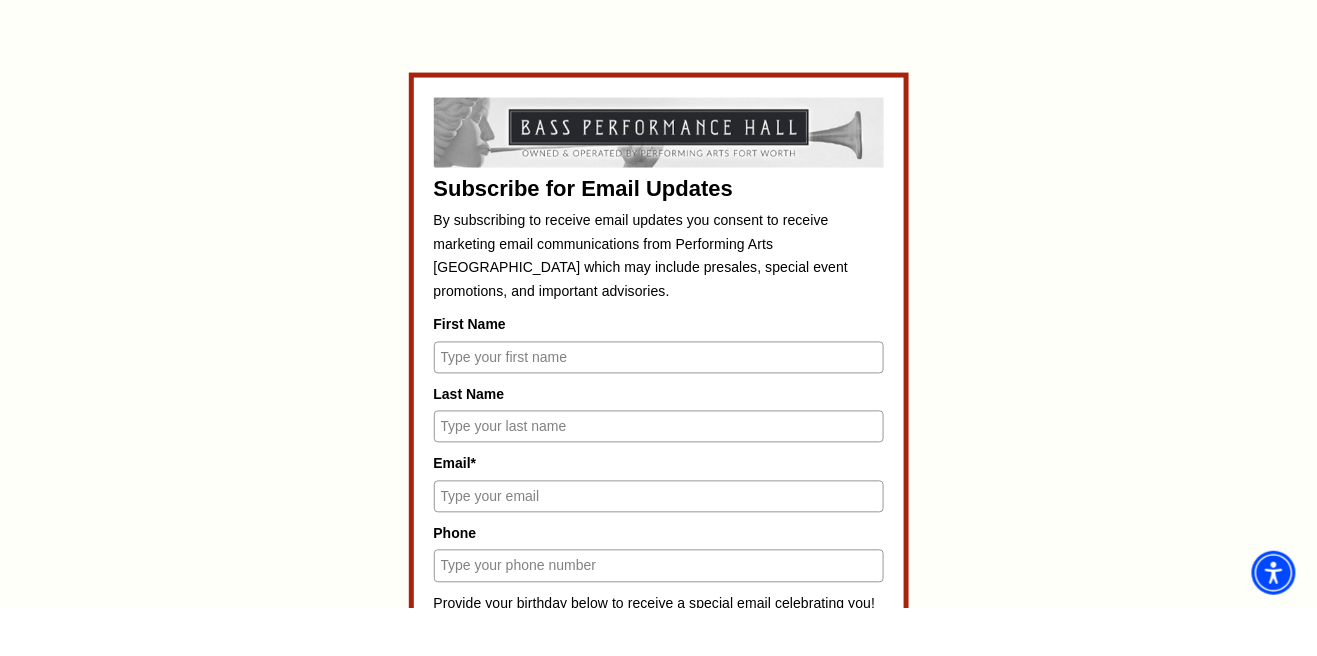 click on "First Name" at bounding box center (659, 406) 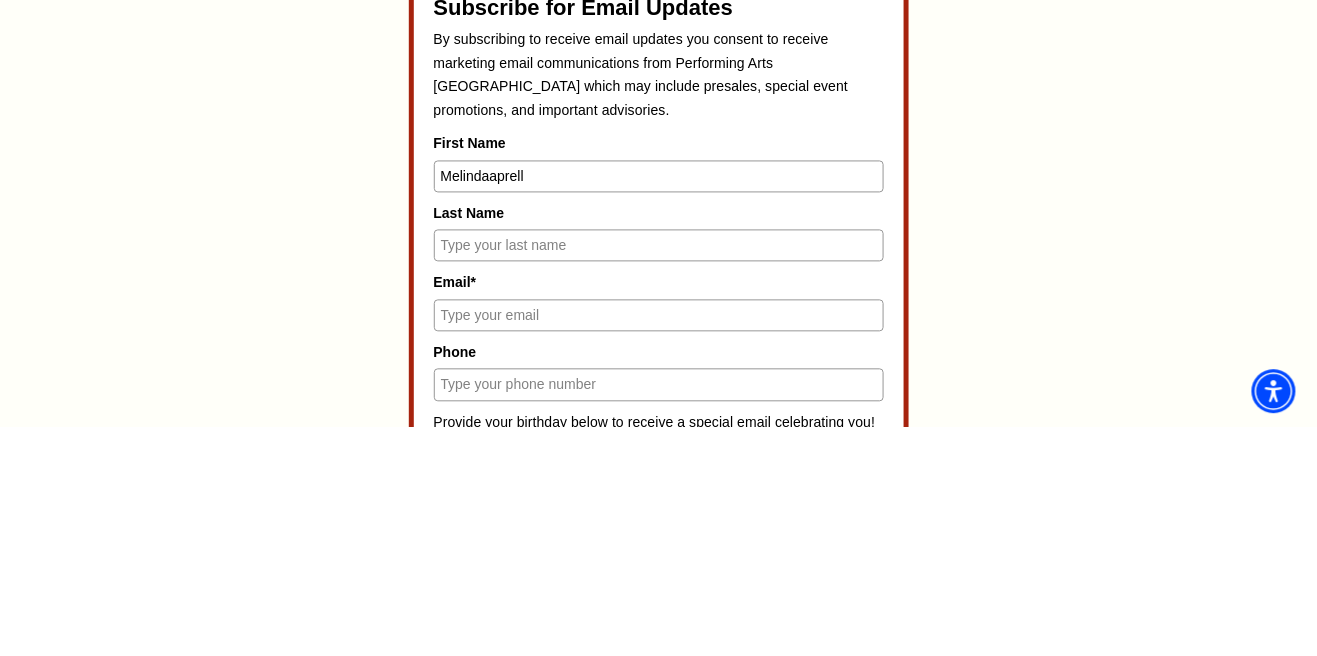 scroll, scrollTop: 769, scrollLeft: 0, axis: vertical 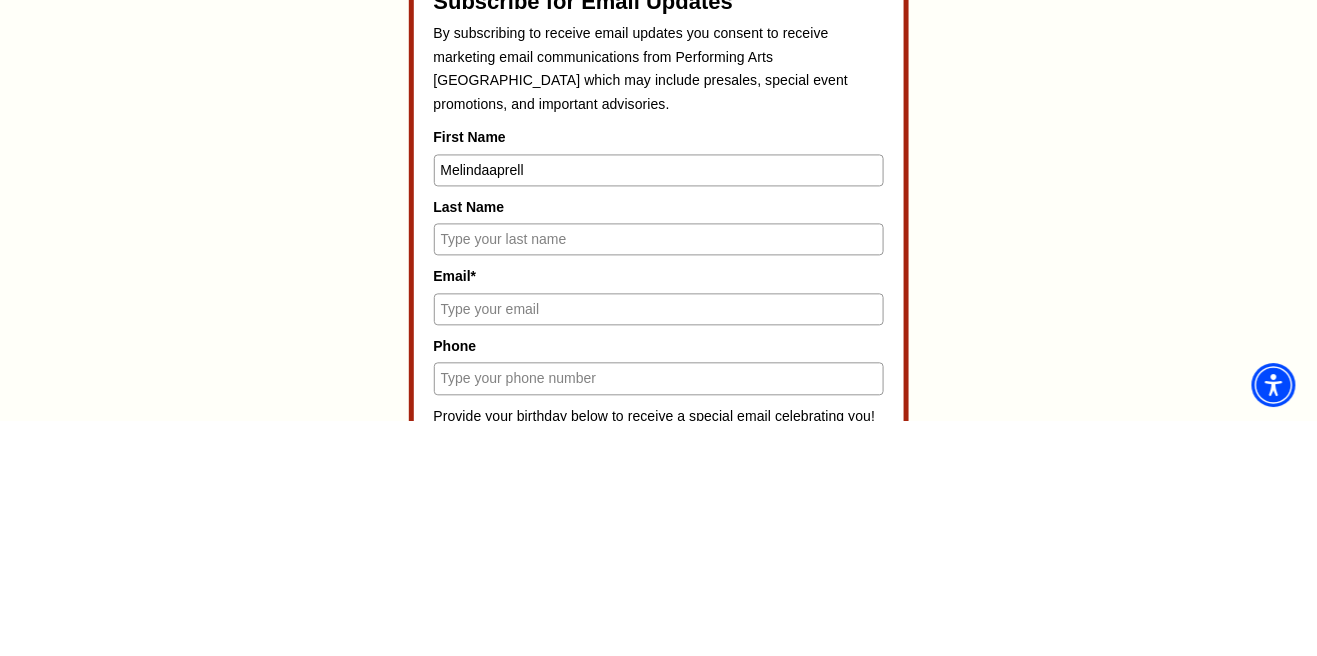 type on "Melindaaprell" 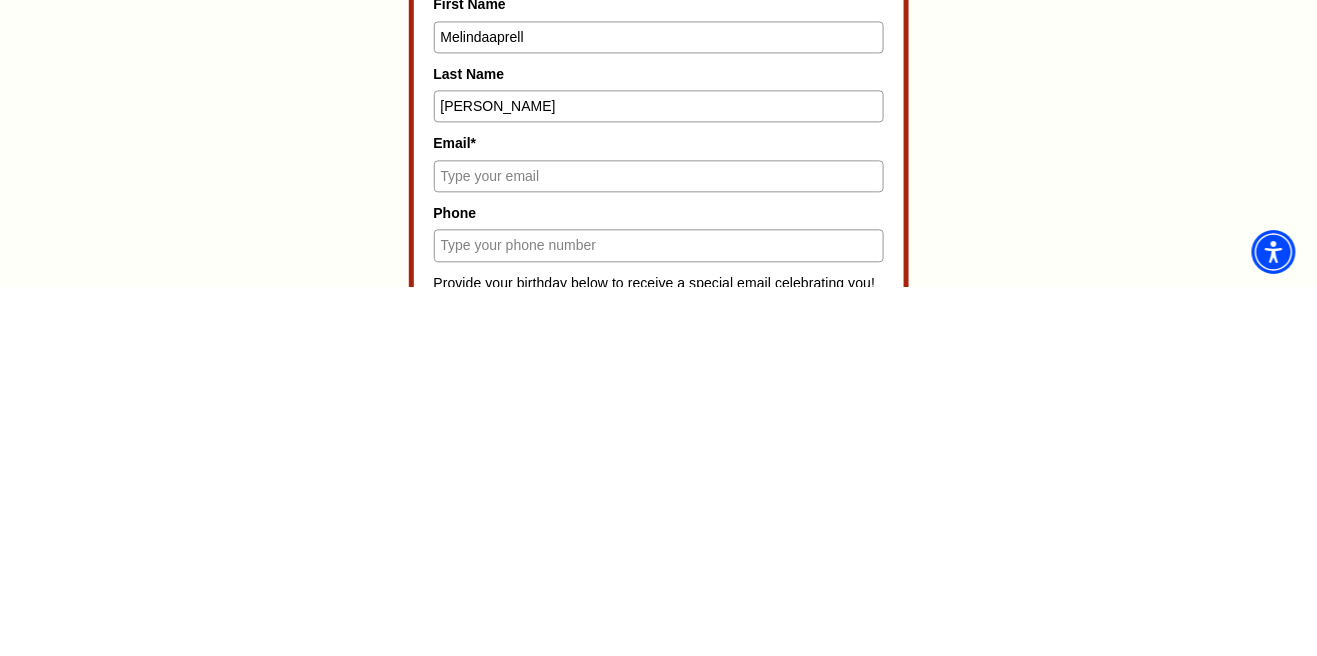 scroll, scrollTop: 769, scrollLeft: 0, axis: vertical 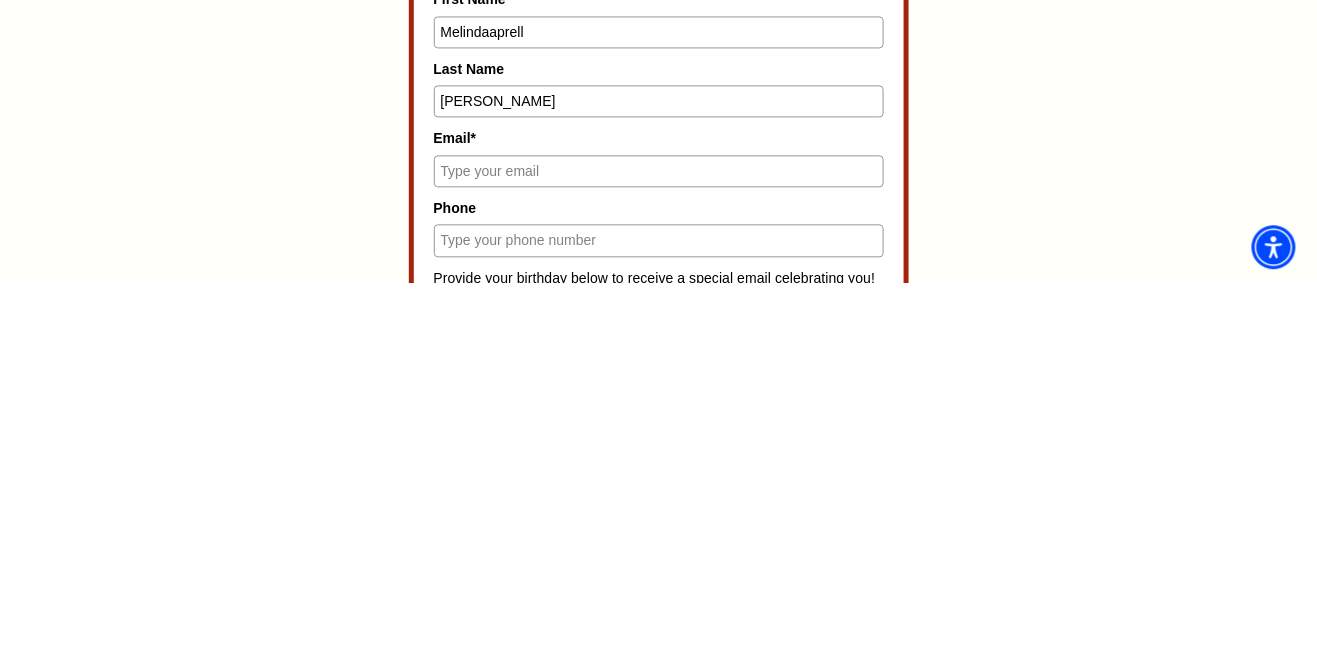 type on "Johnson" 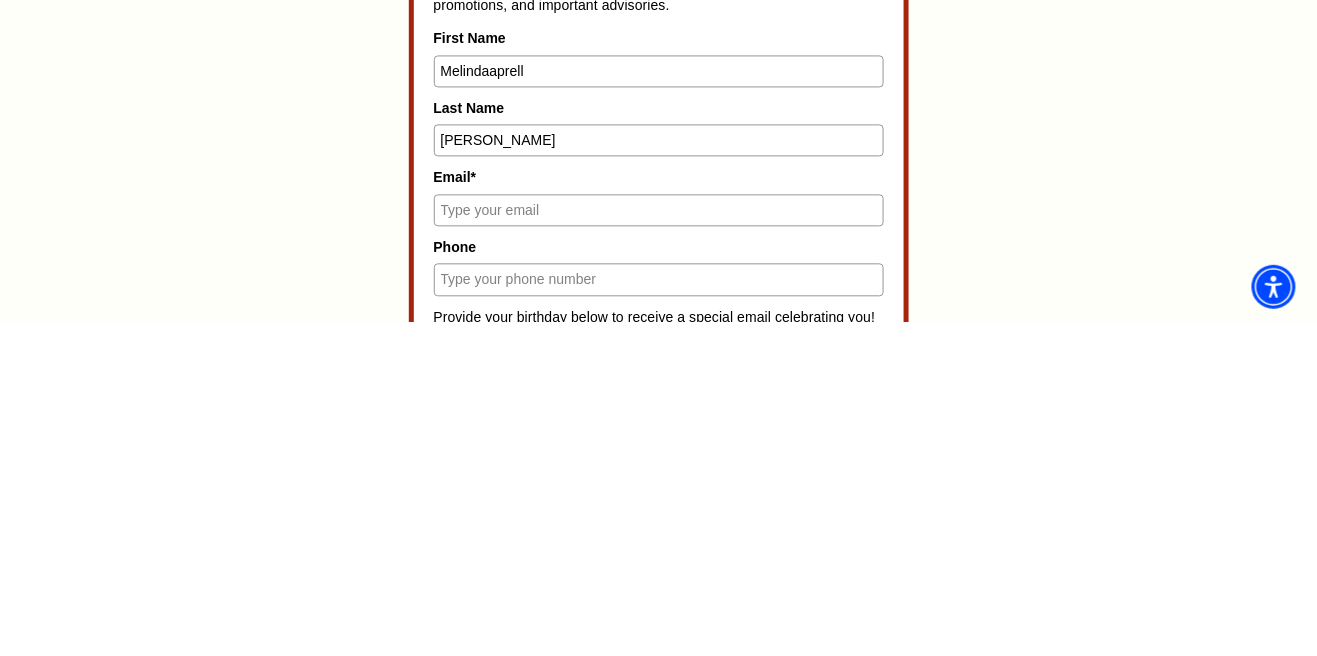 type on "johnson.melindaaprell@gmail.com" 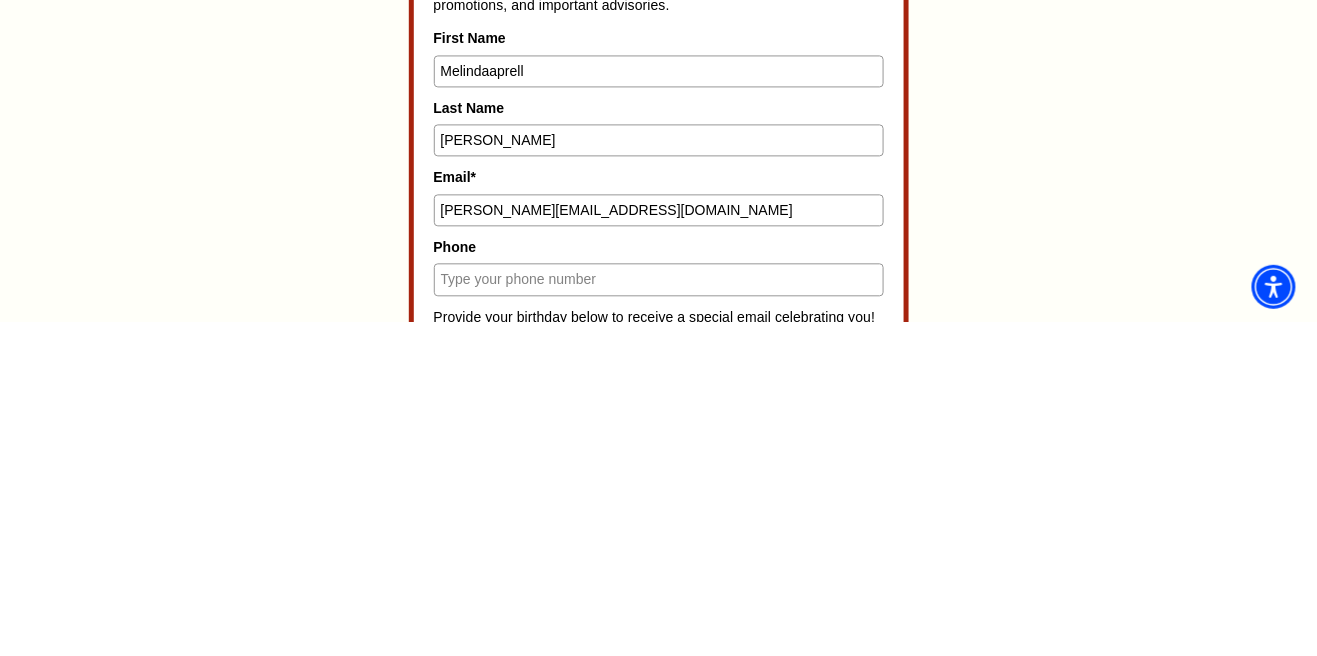 type on "2023401998" 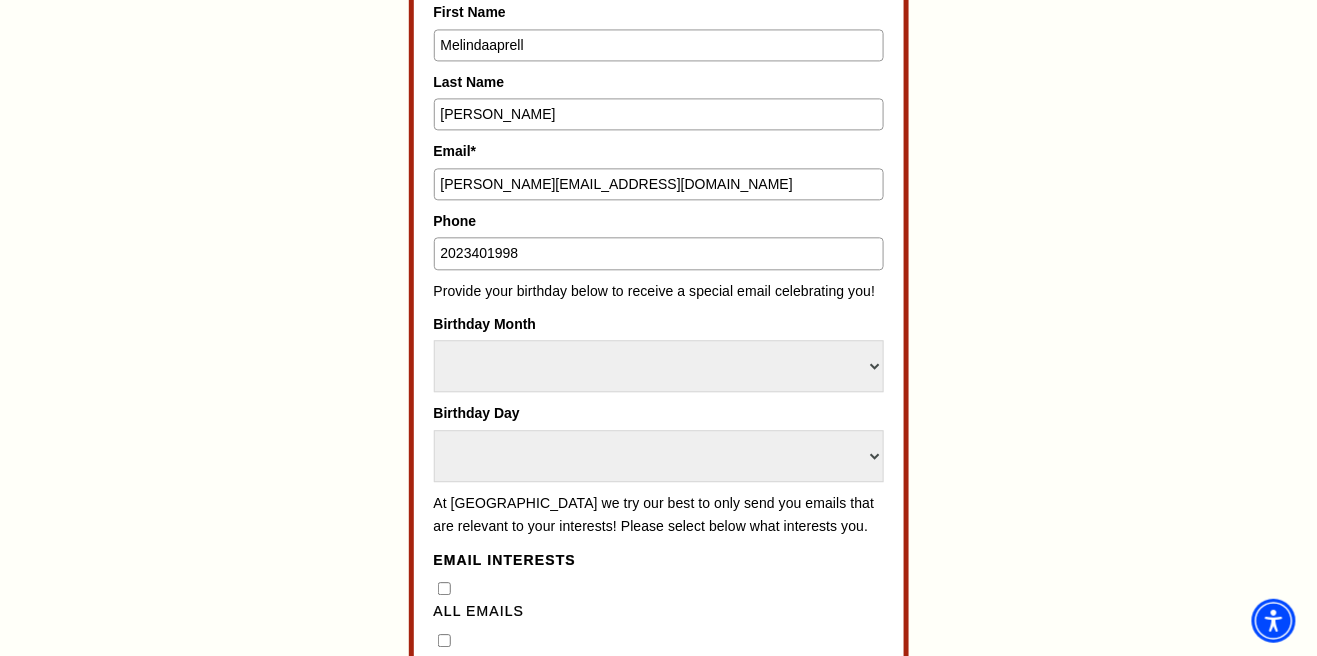 scroll, scrollTop: 1139, scrollLeft: 0, axis: vertical 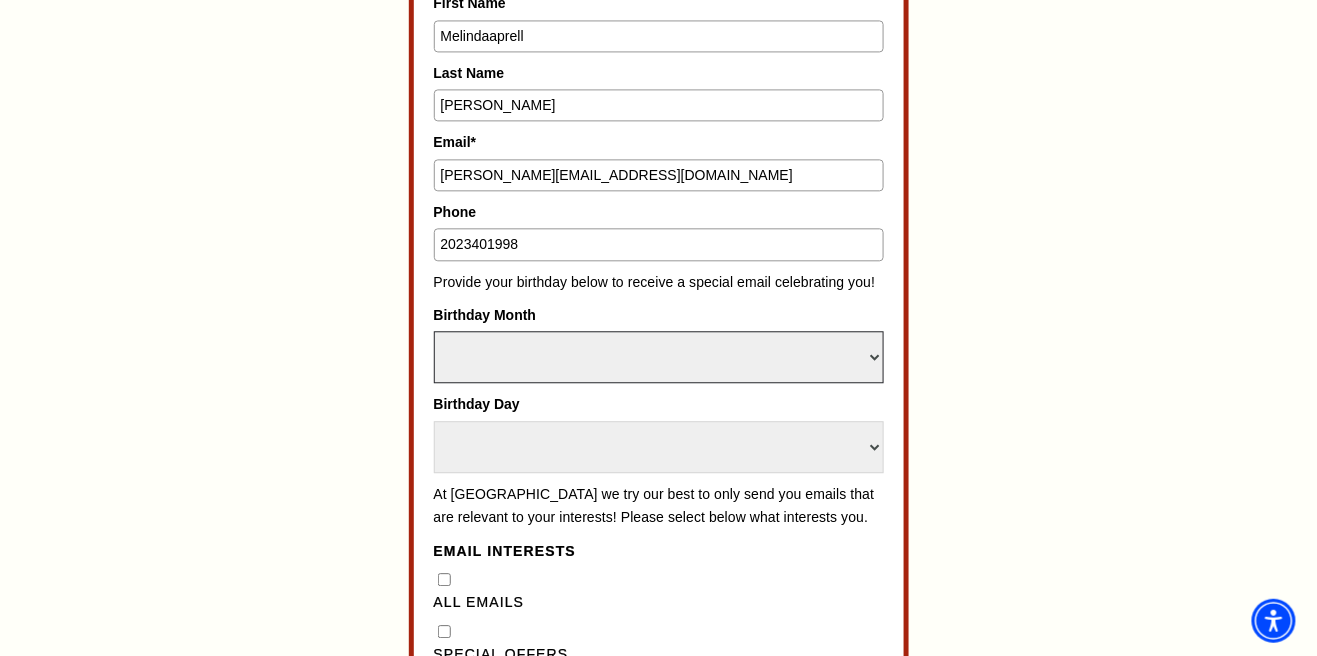 click on "Select Month
January
February
March
April
May
June
July
August
September
October
November
December" at bounding box center [659, 357] 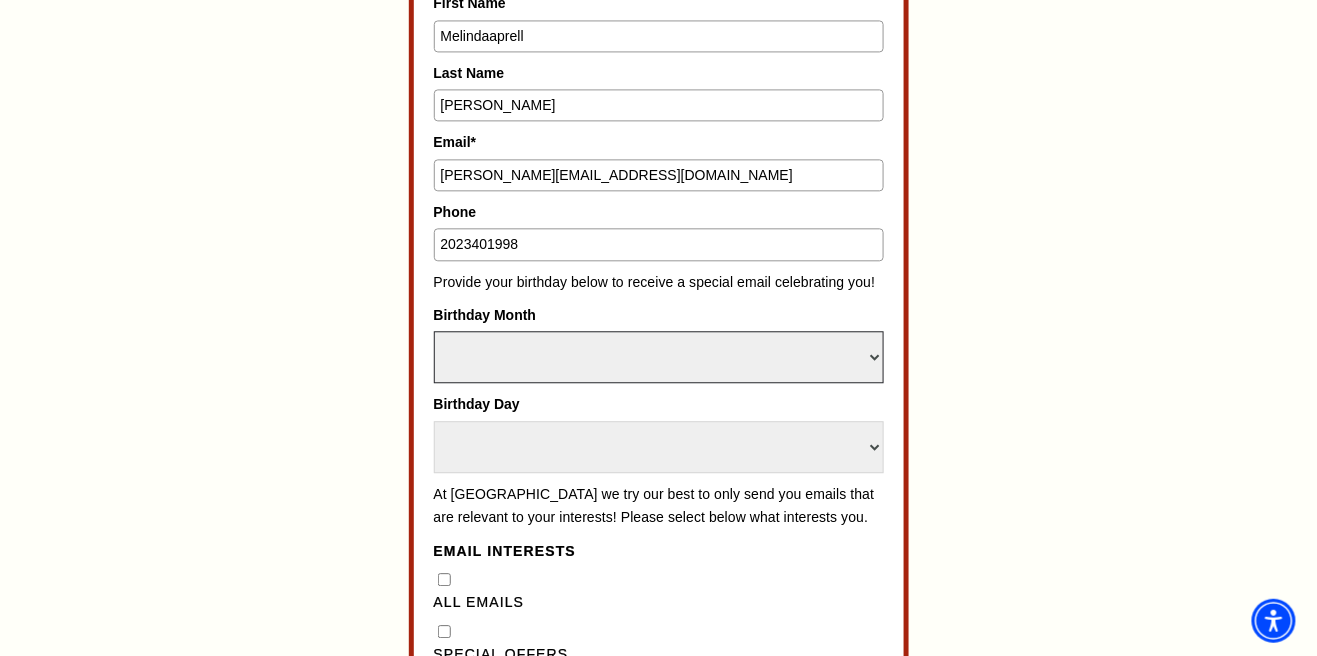 select on "May" 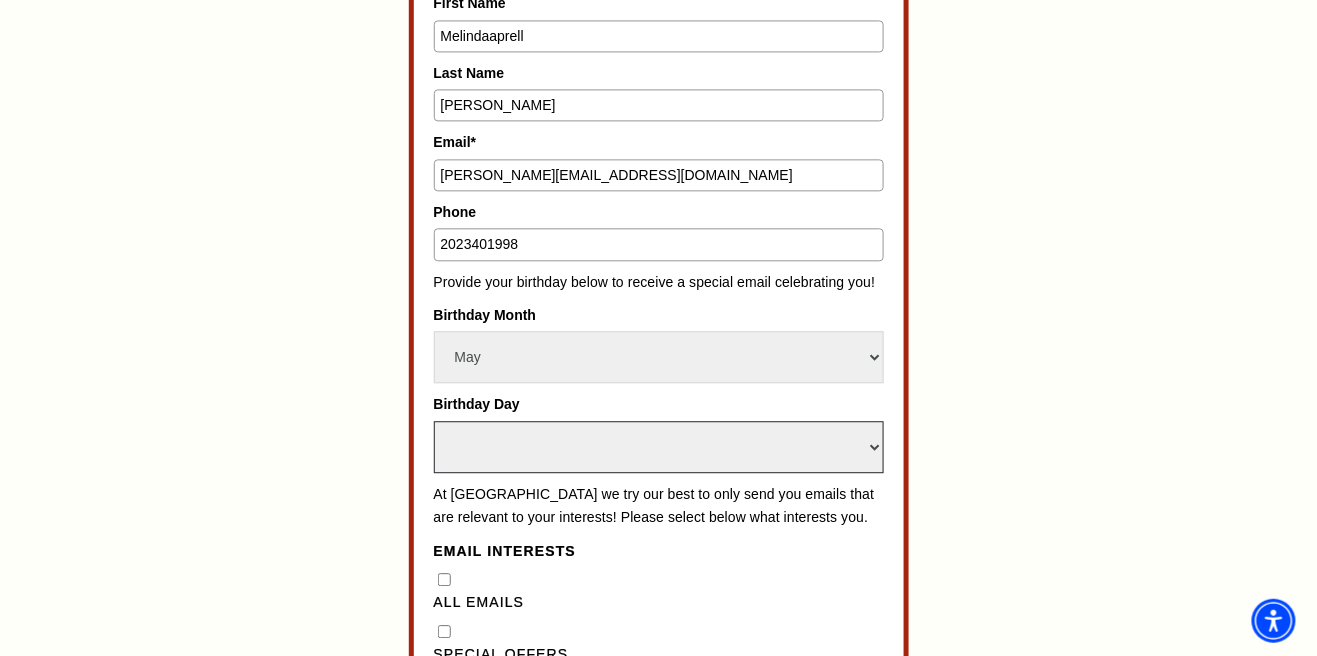 click on "Select Day
1
2
3
4
5
6
7
8
9
10
11
12
13
14
15
16
17
18
19
20
21
22
23
24
25
26
27
28
29
30
31" at bounding box center (659, 447) 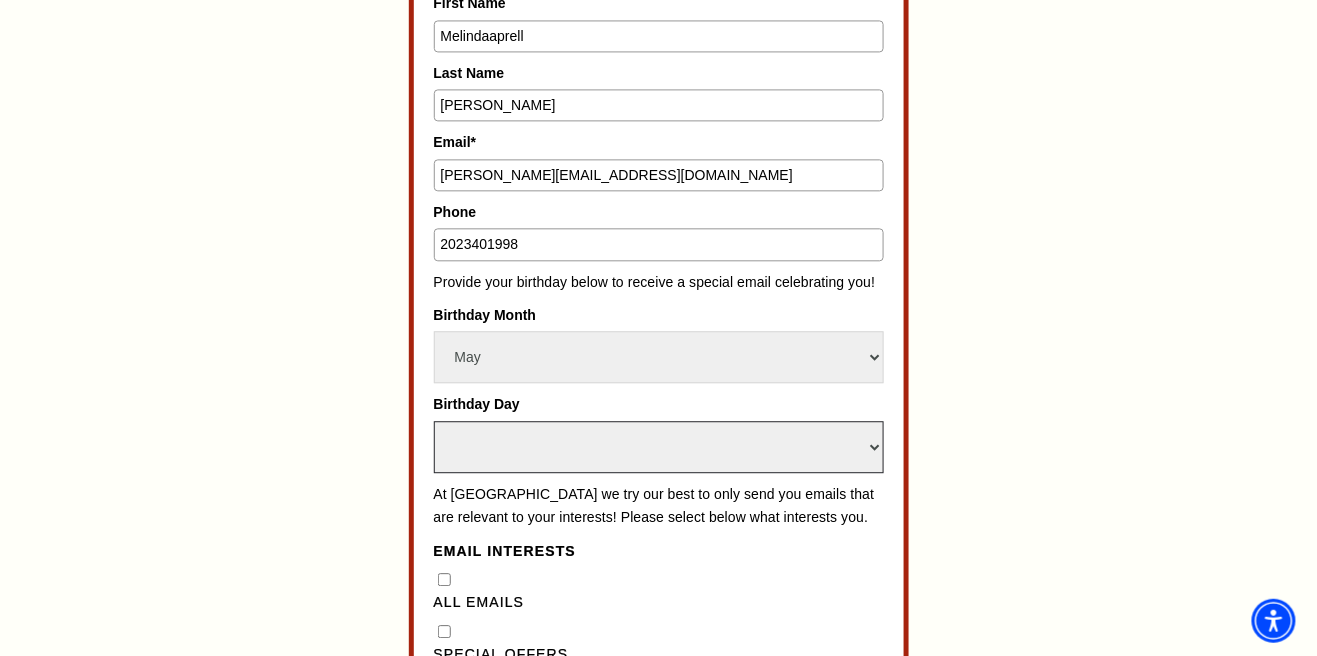 select on "6" 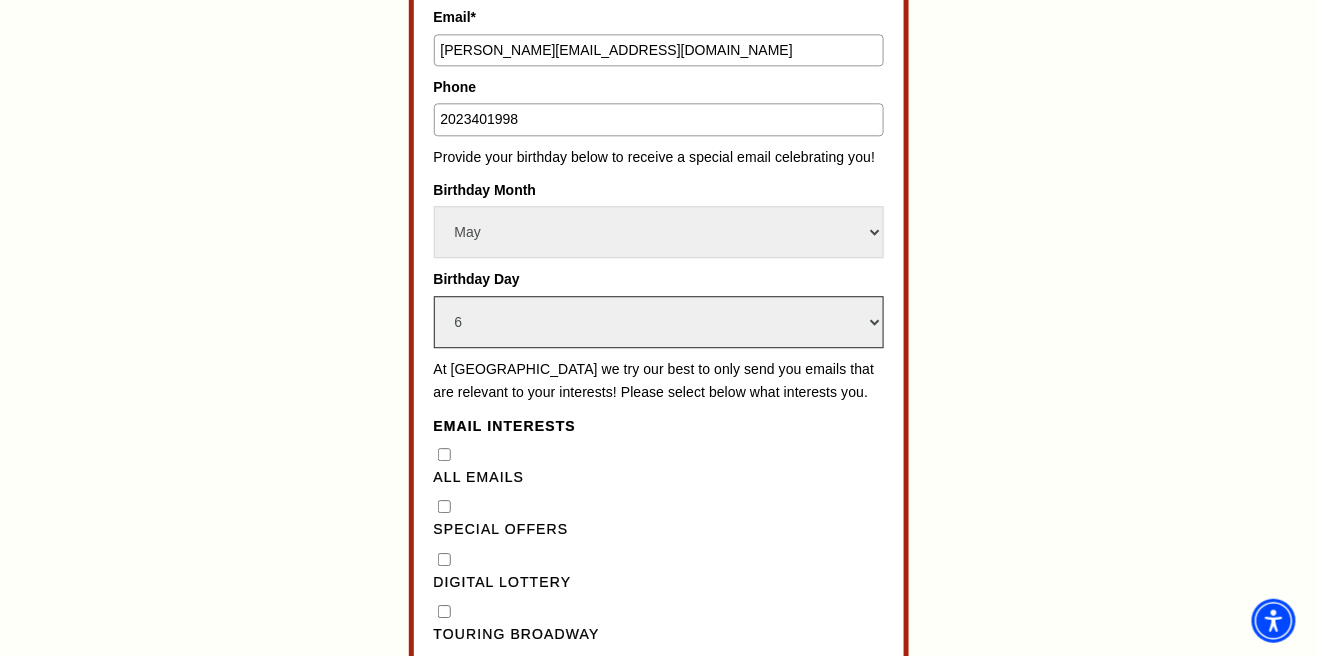scroll, scrollTop: 1264, scrollLeft: 0, axis: vertical 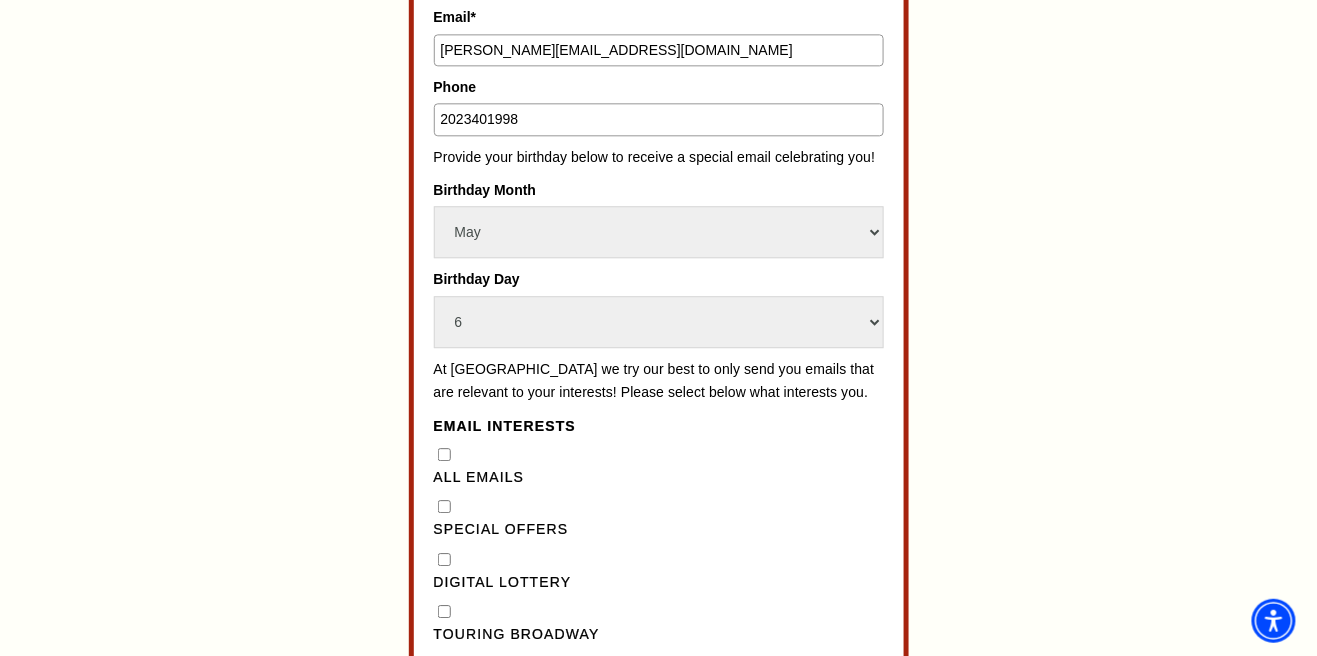 click on "All Emails" at bounding box center [444, 454] 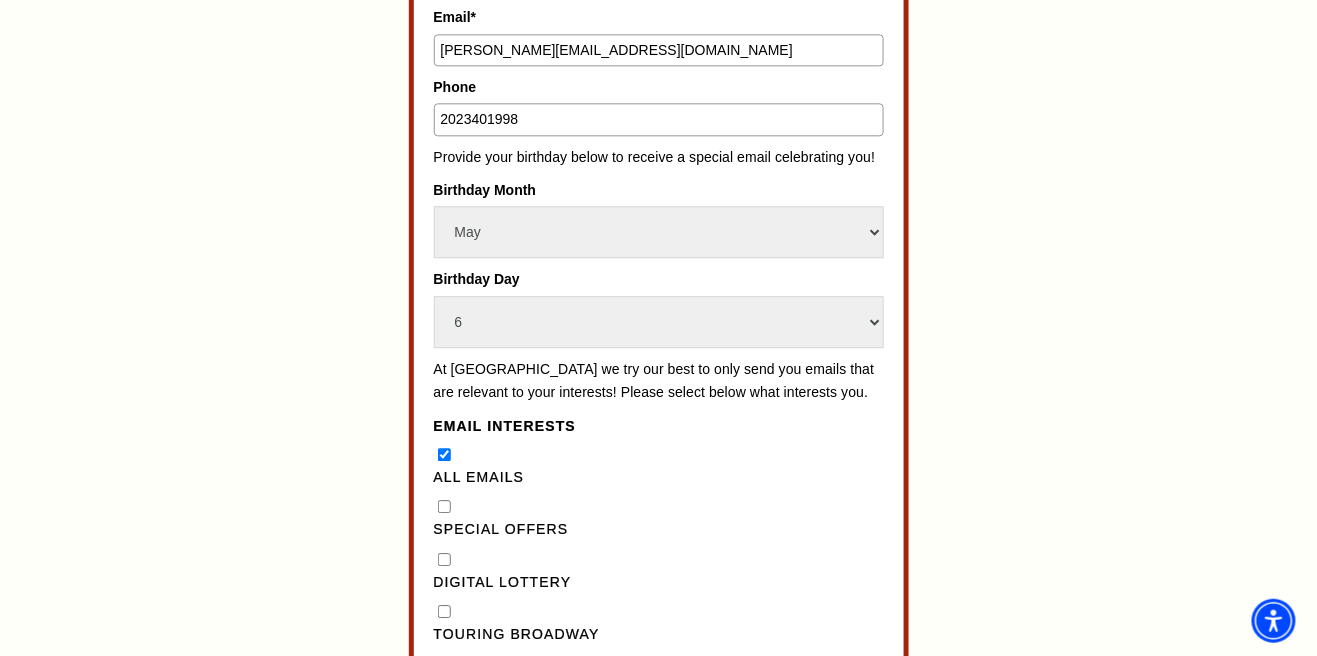 click on "Special Offers" at bounding box center (659, 530) 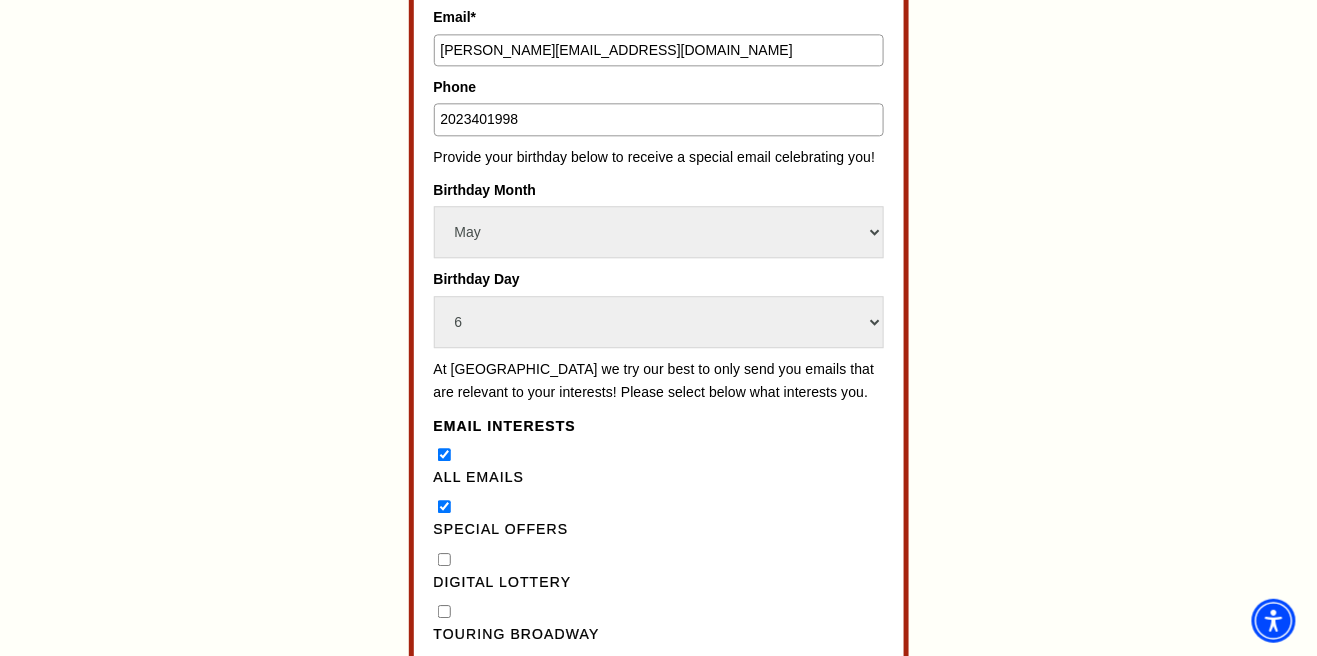 click on "Digital Lottery" at bounding box center (444, 559) 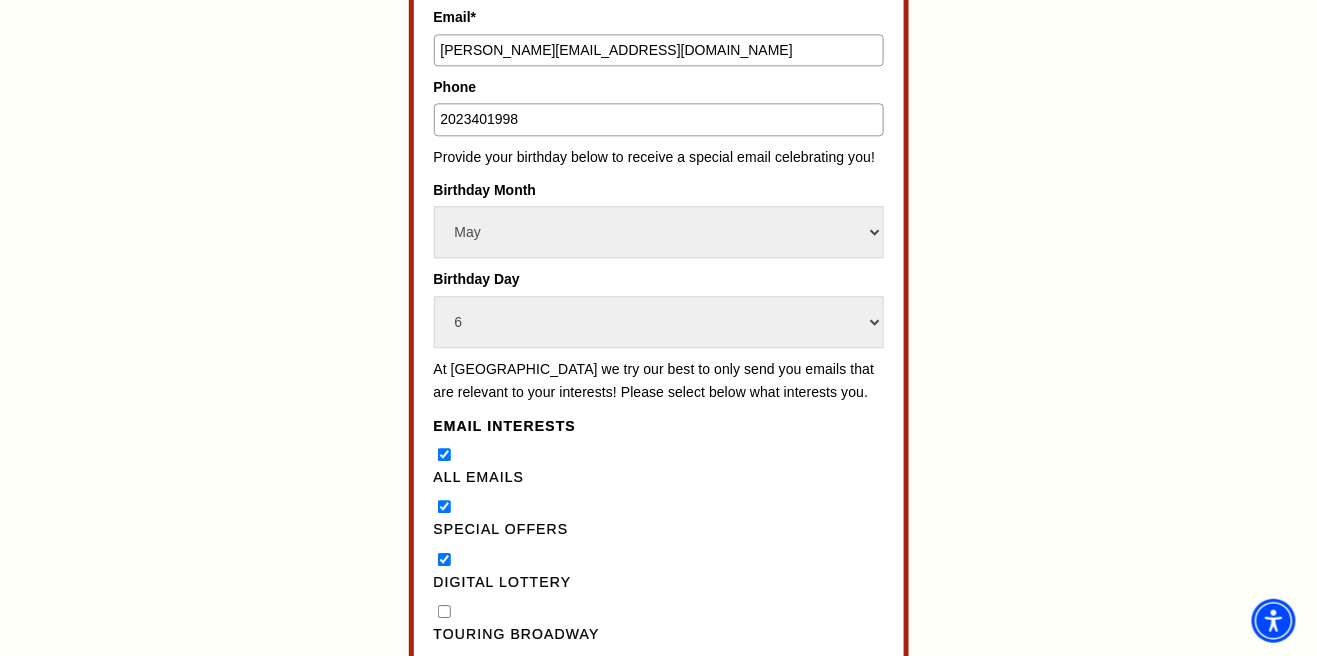 click on "Touring Broadway" at bounding box center [659, 635] 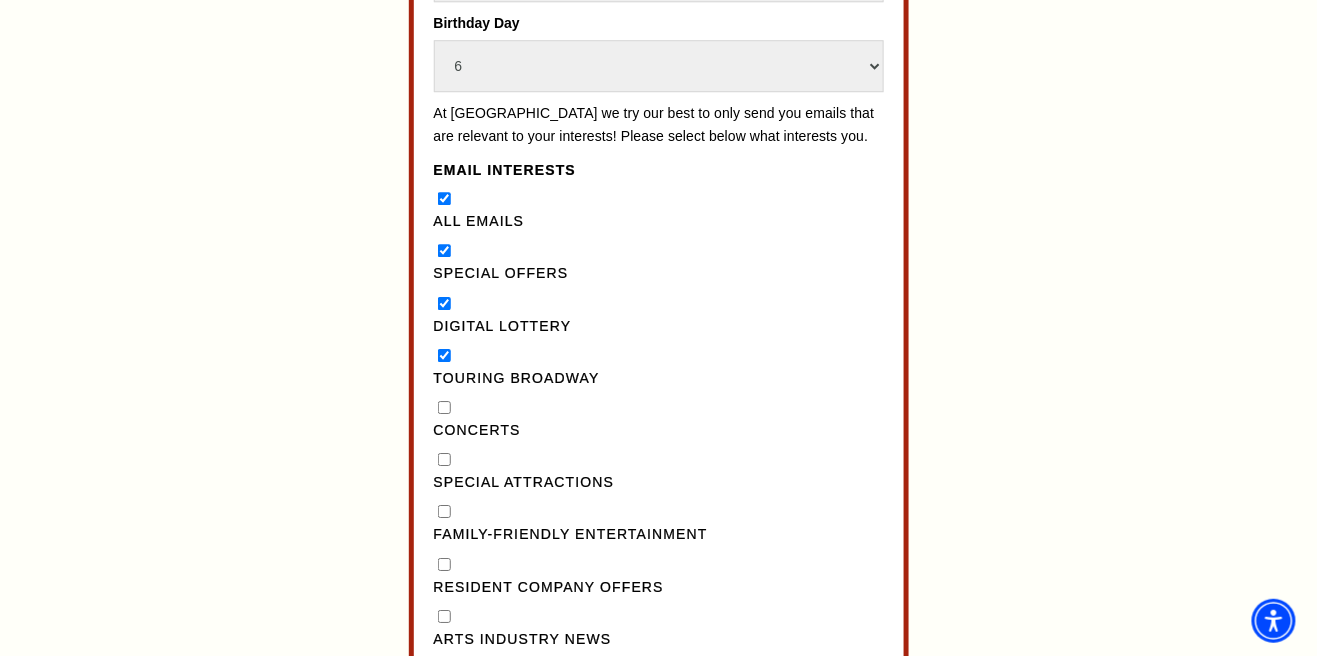 scroll, scrollTop: 1526, scrollLeft: 0, axis: vertical 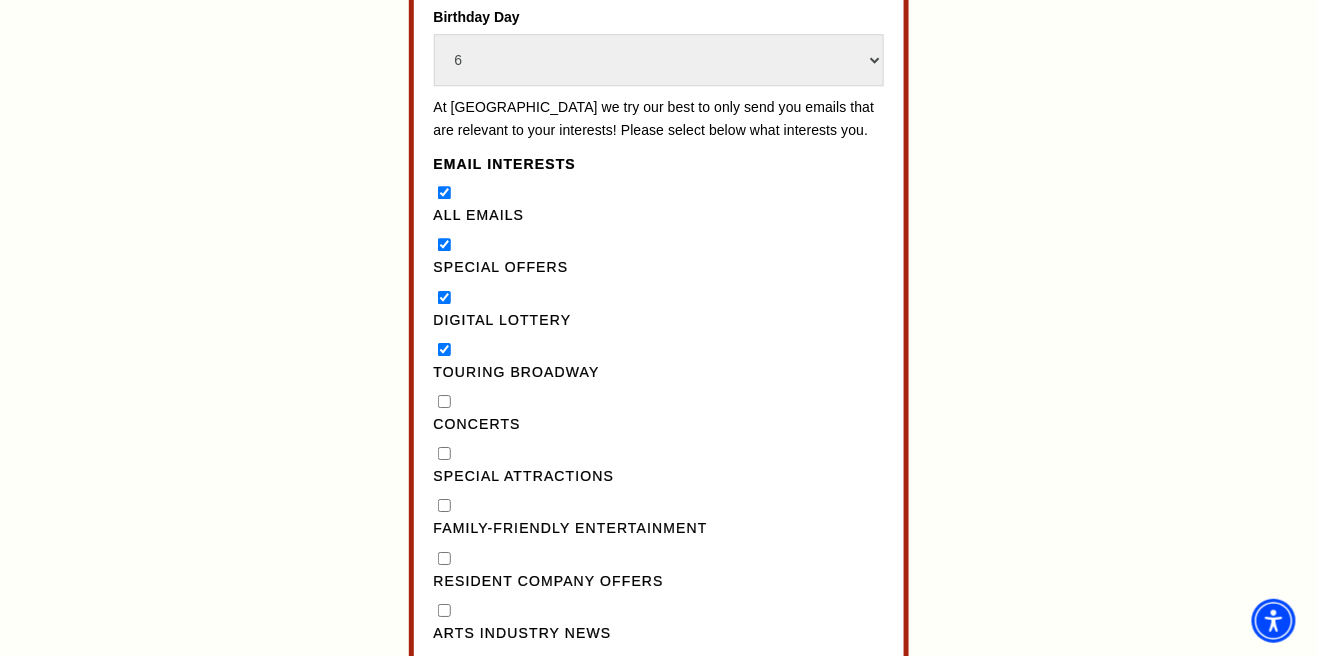 click on "Concerts" at bounding box center [659, 425] 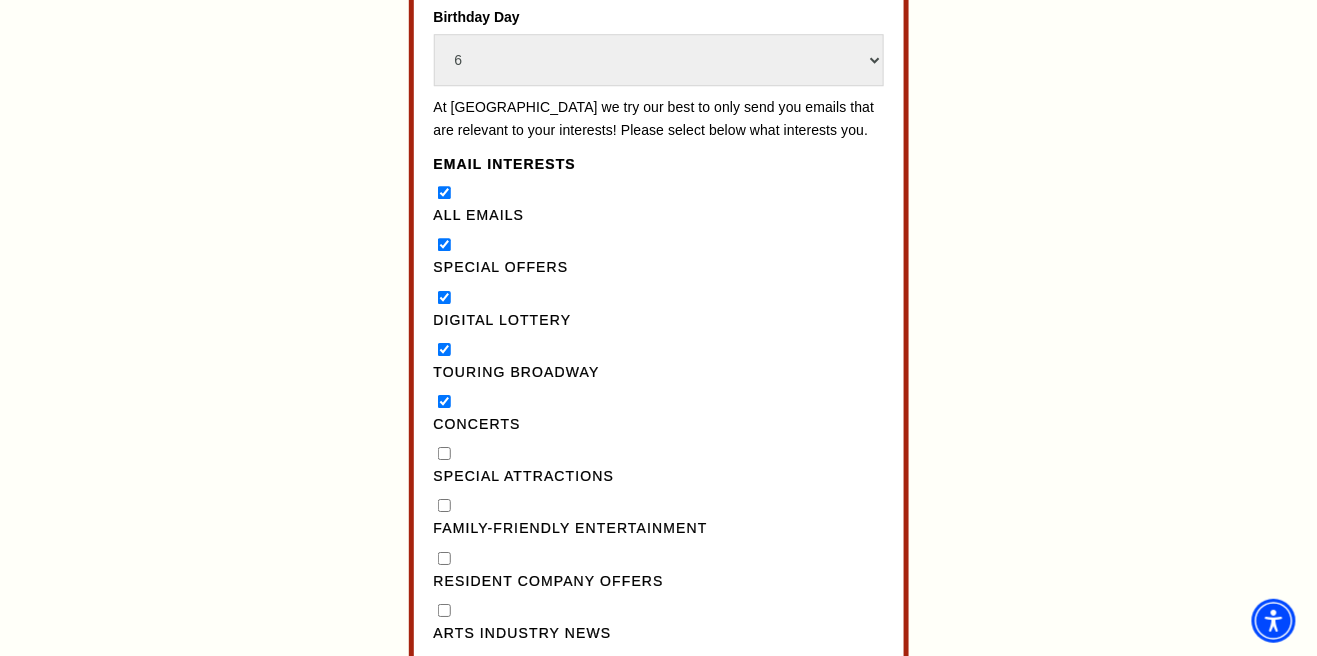 click on "Subscribe for Email Updates
By subscribing to receive email updates you consent to receive marketing email communications from Performing Arts Fort Worth which may include presales, special event promotions, and important advisories.
First Name
Melindaaprell
Last Name
Johnson
Email*
johnson.melindaaprell@gmail.com
Phone
2023401998
Provide your birthday below to receive a special email celebrating you!
Birthday Month
Select Month
January
February
March
April
May
June
July
August
September
October
November
December
Birthday Day
Select Day
1
2
3
4
5
6
7
8
9
10
11
12
13
14
15
16
17
18
19
20
21
22
23
24
25
26
27
28
29
30
31
At Performing Arts Fort Worth we try our best to only send you emails that are relevant to your interests! Please select below what interests you.
Email Interests" at bounding box center (658, 334) 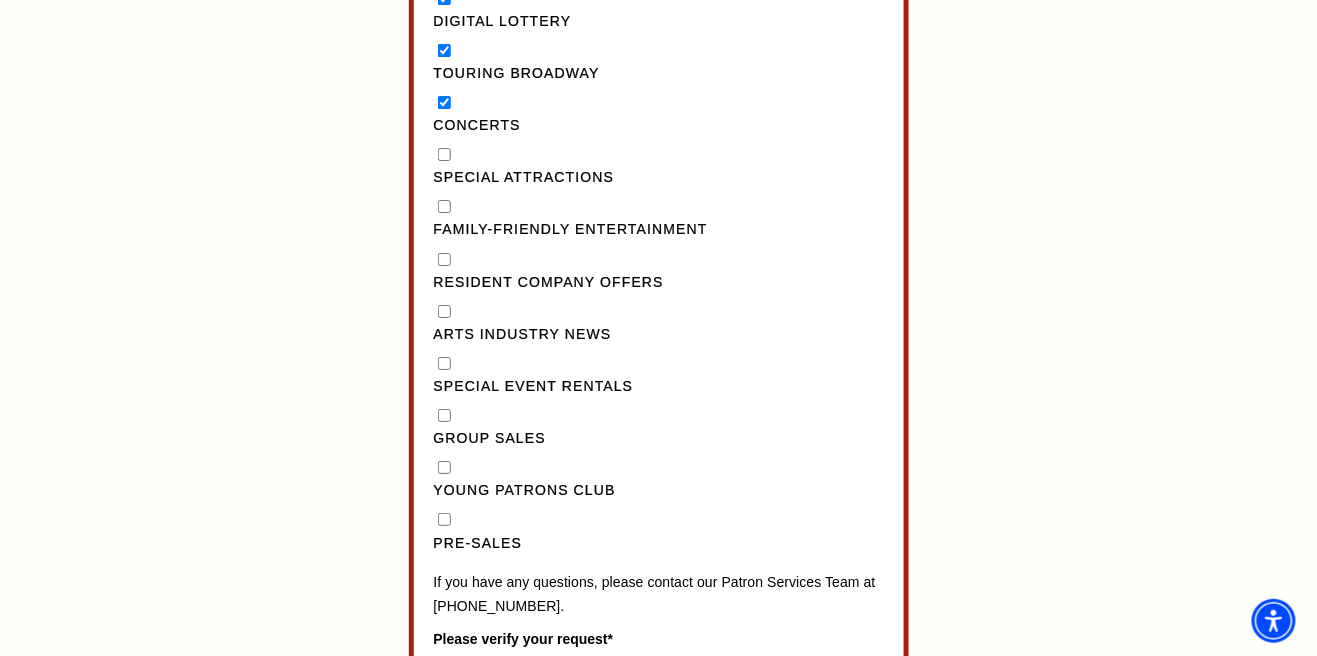 scroll, scrollTop: 1842, scrollLeft: 0, axis: vertical 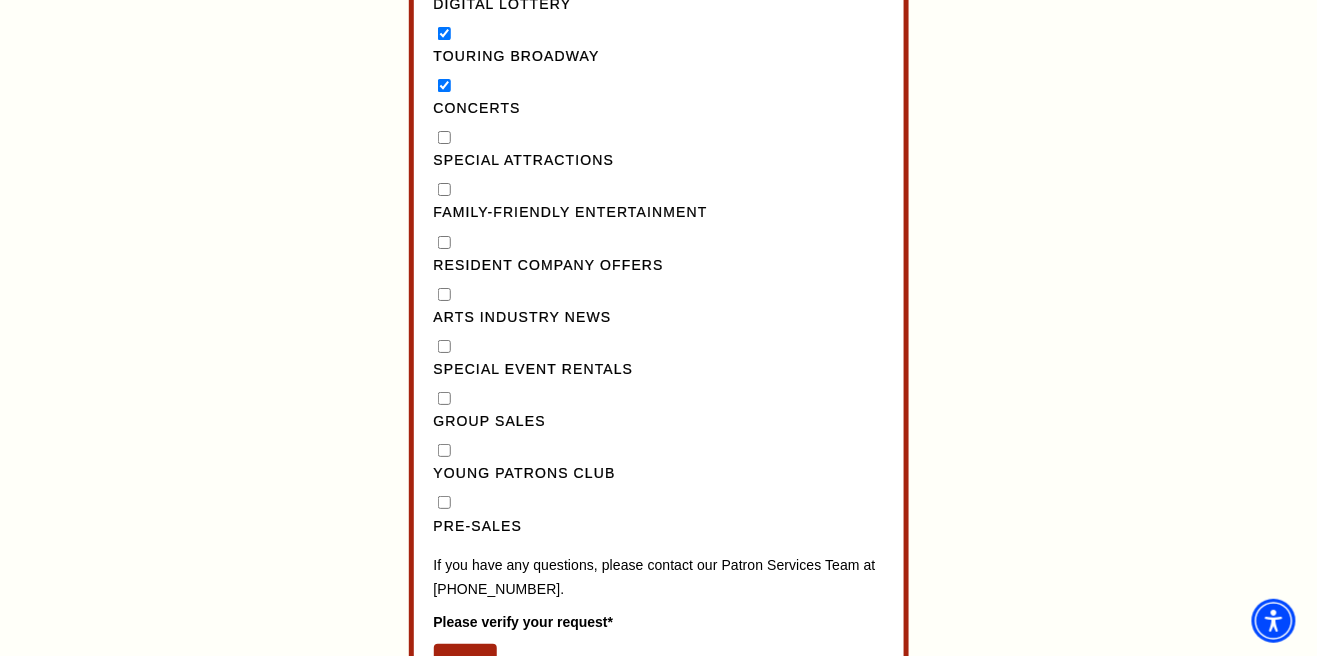click on "Pre-Sales" at bounding box center [444, 502] 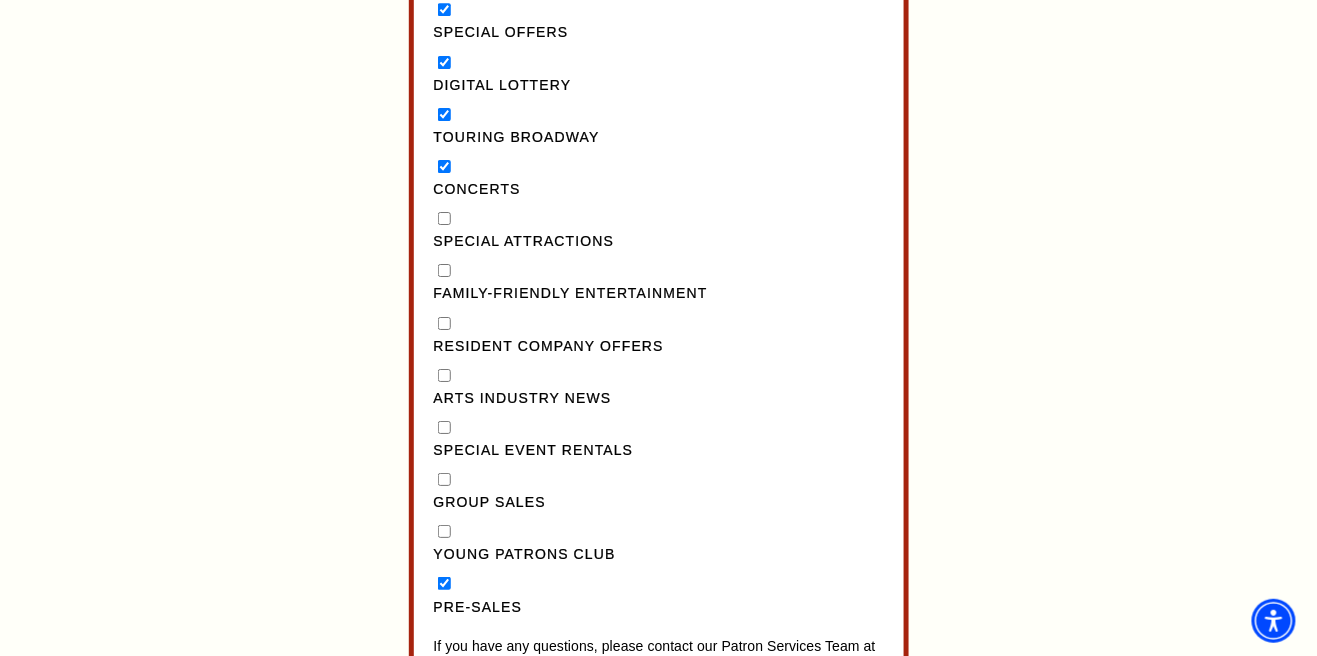scroll, scrollTop: 1770, scrollLeft: 0, axis: vertical 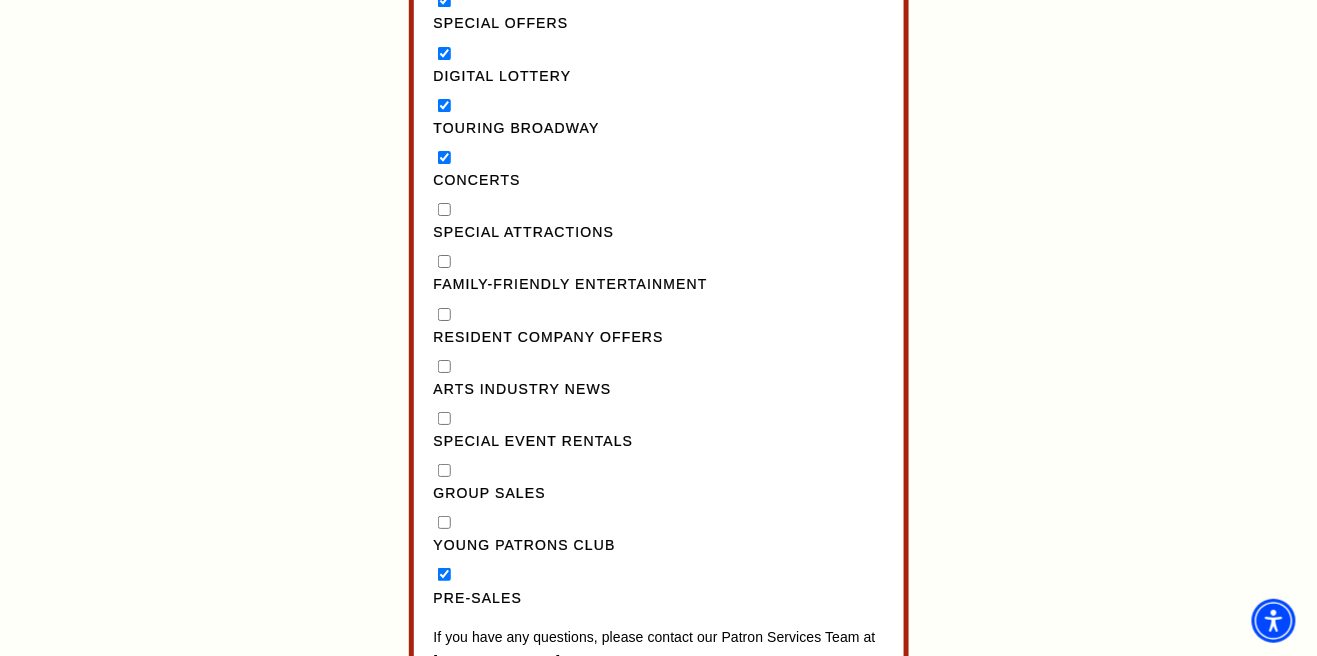 click on "Family-Friendly Entertainment" at bounding box center (444, 261) 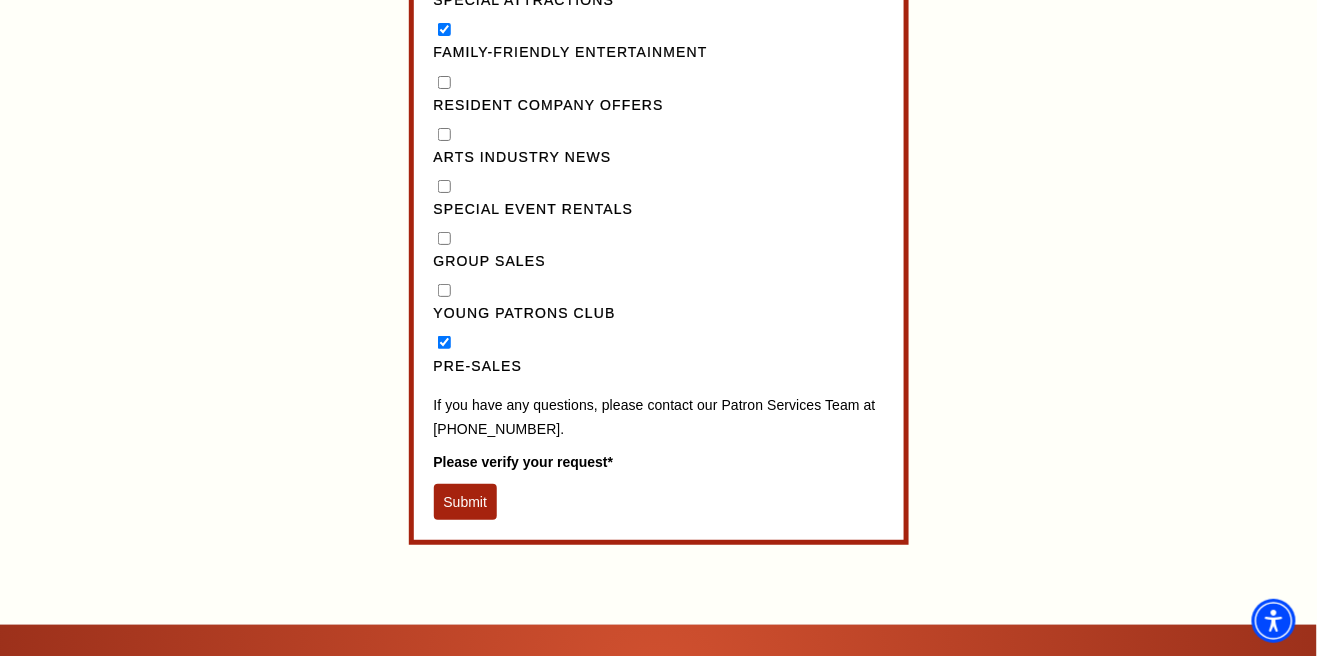 scroll, scrollTop: 2005, scrollLeft: 0, axis: vertical 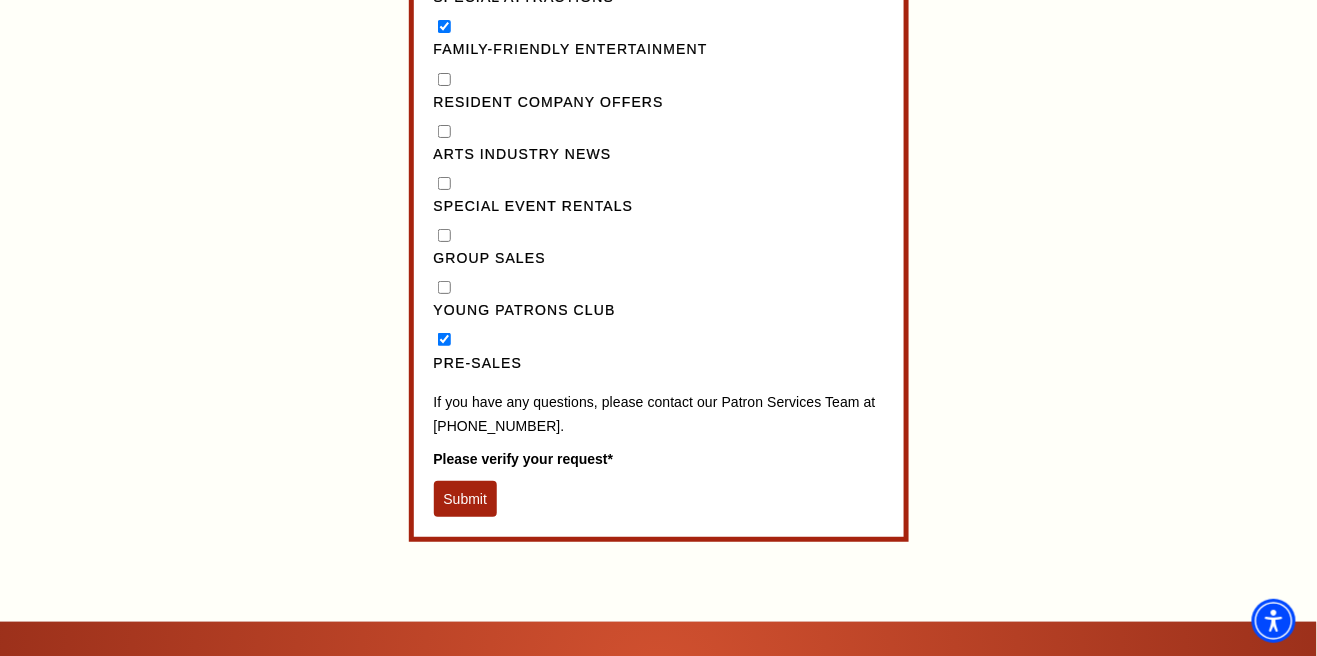 click on "Submit" at bounding box center (466, 499) 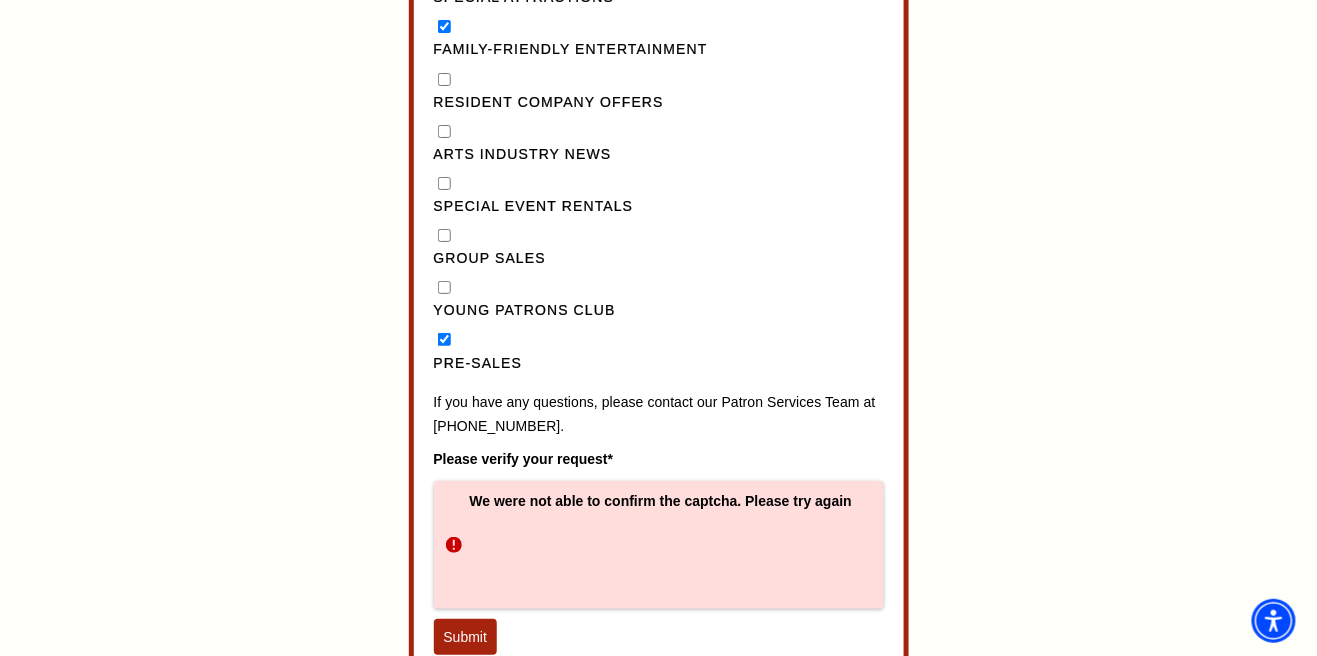 click on "Submit" at bounding box center (466, 637) 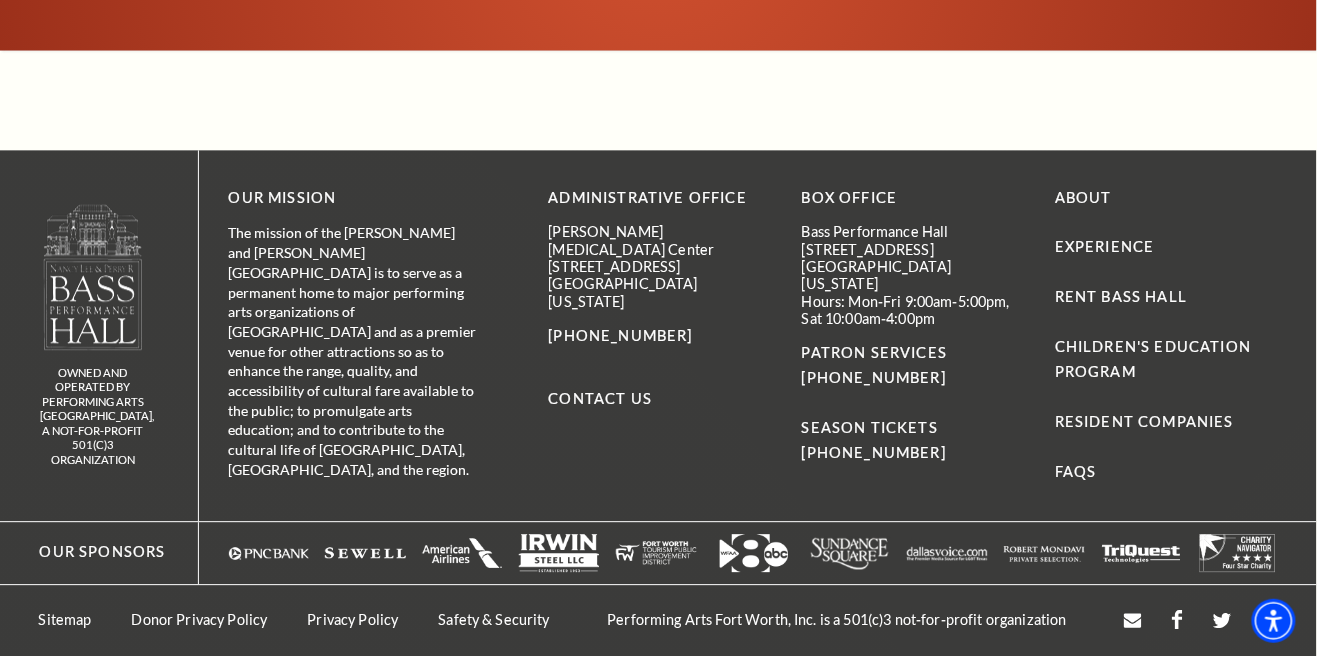 scroll, scrollTop: 1075, scrollLeft: 0, axis: vertical 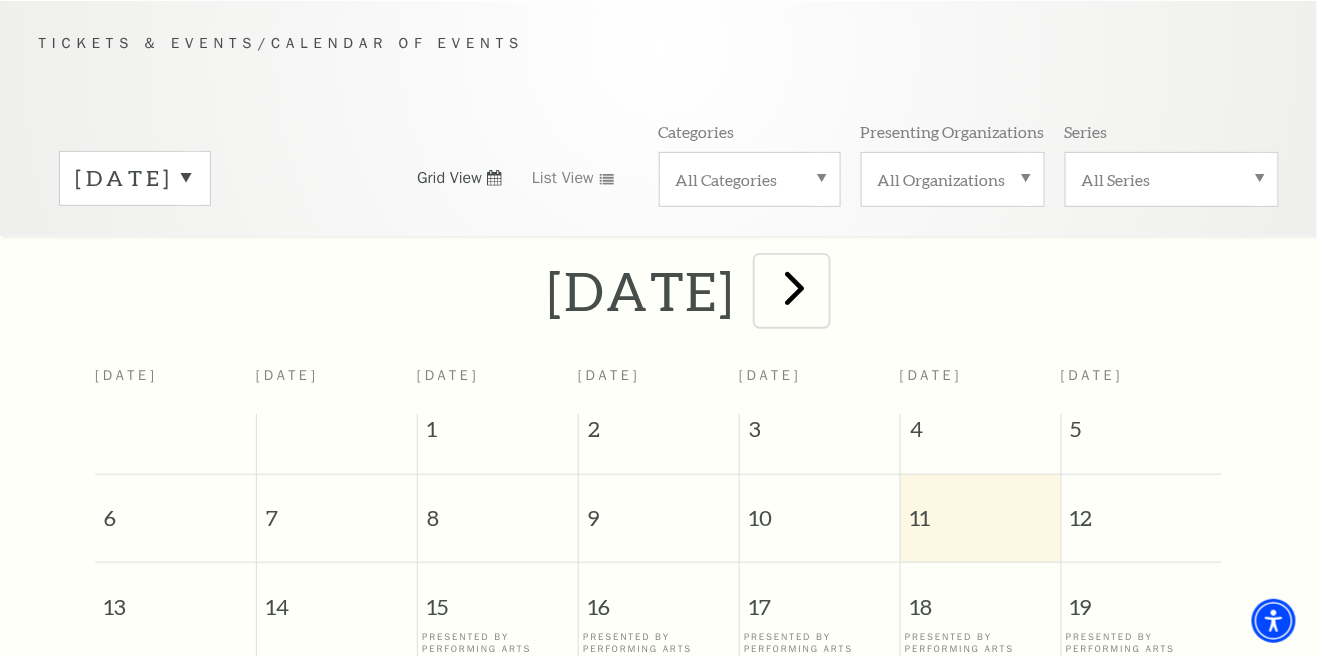click at bounding box center (794, 287) 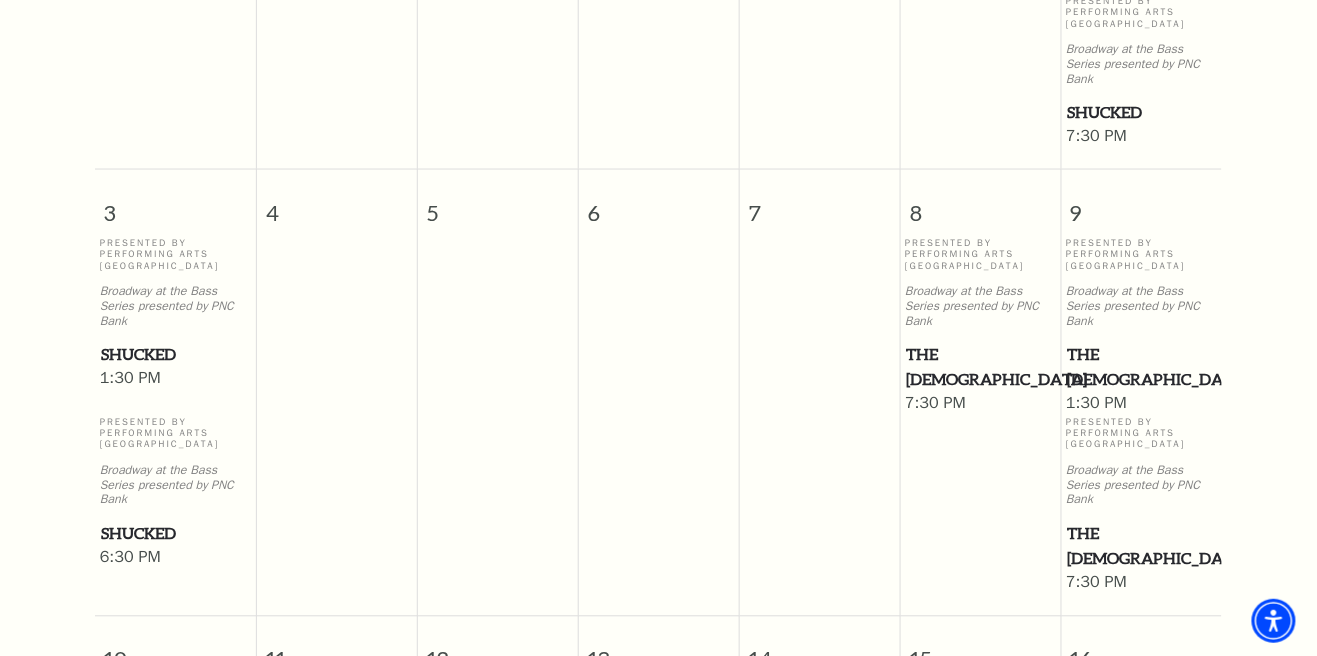 scroll, scrollTop: 776, scrollLeft: 0, axis: vertical 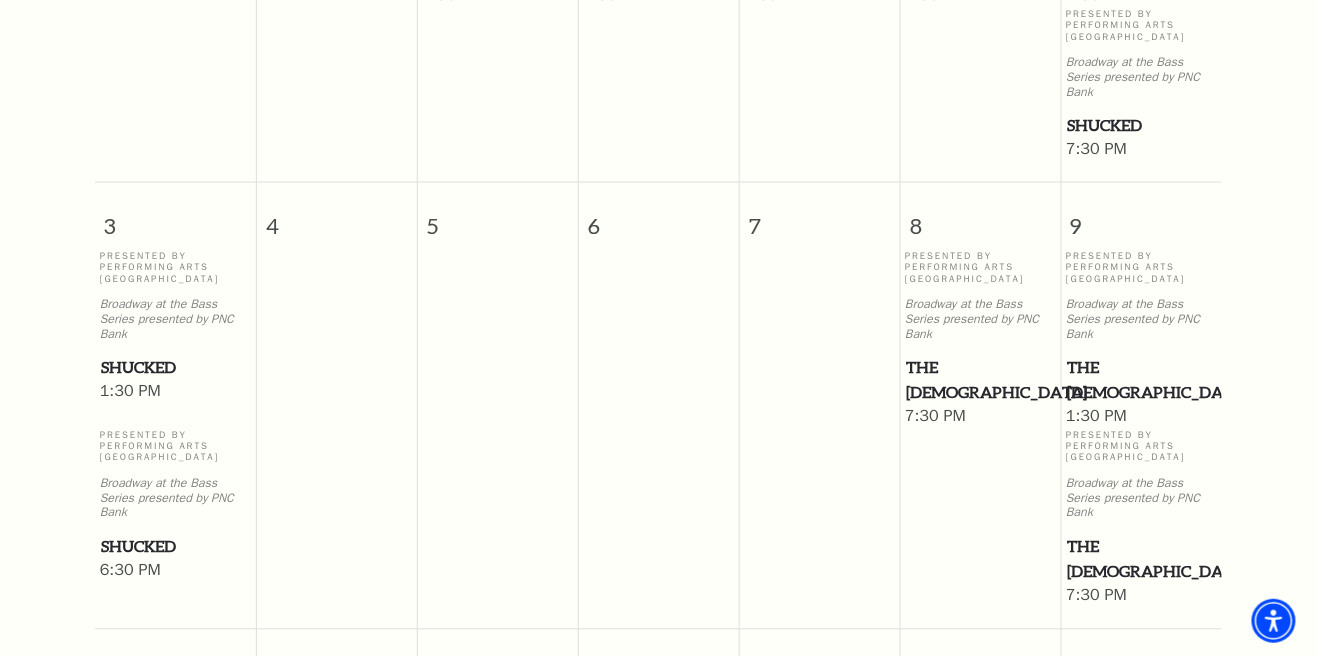 click on "The [DEMOGRAPHIC_DATA]" at bounding box center [1141, 380] 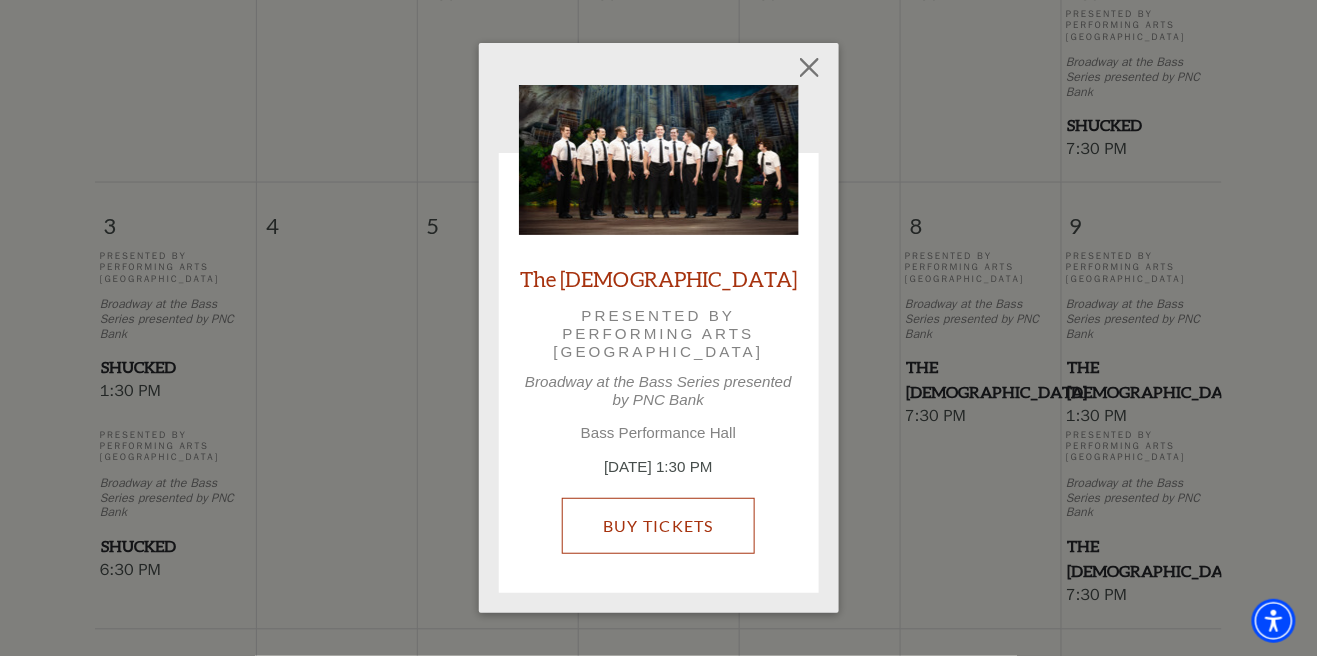 click on "Buy Tickets" at bounding box center [658, 526] 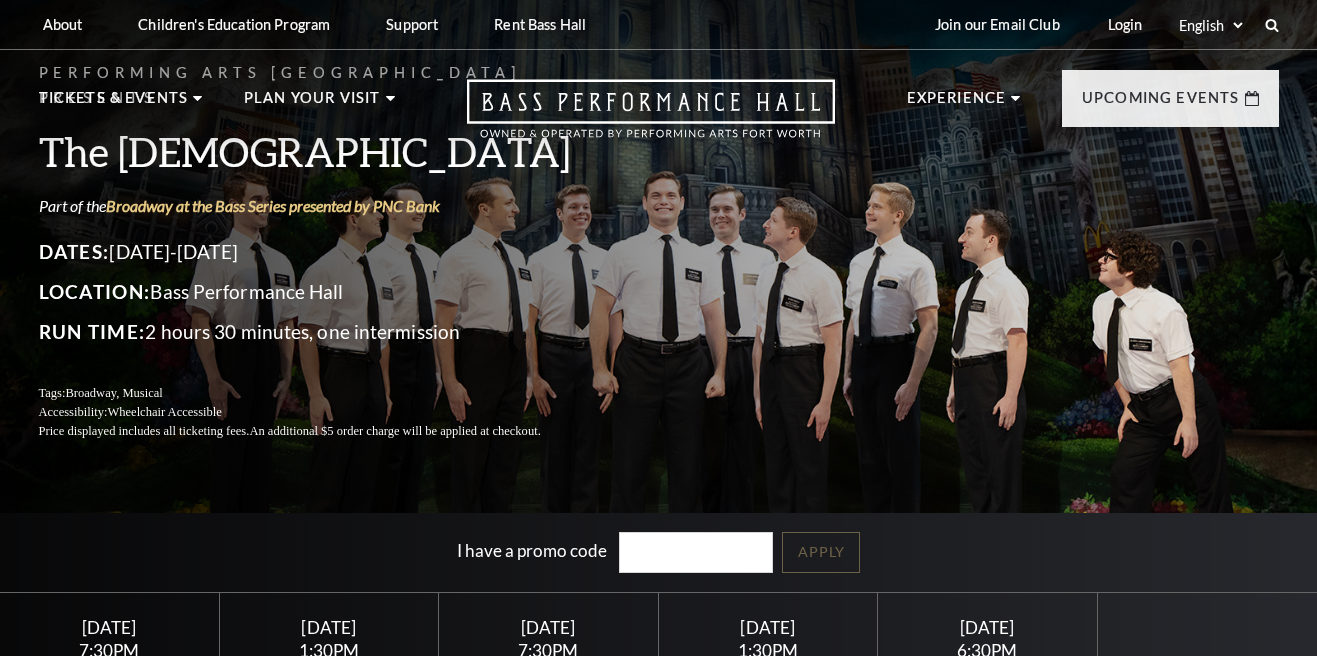 scroll, scrollTop: 0, scrollLeft: 0, axis: both 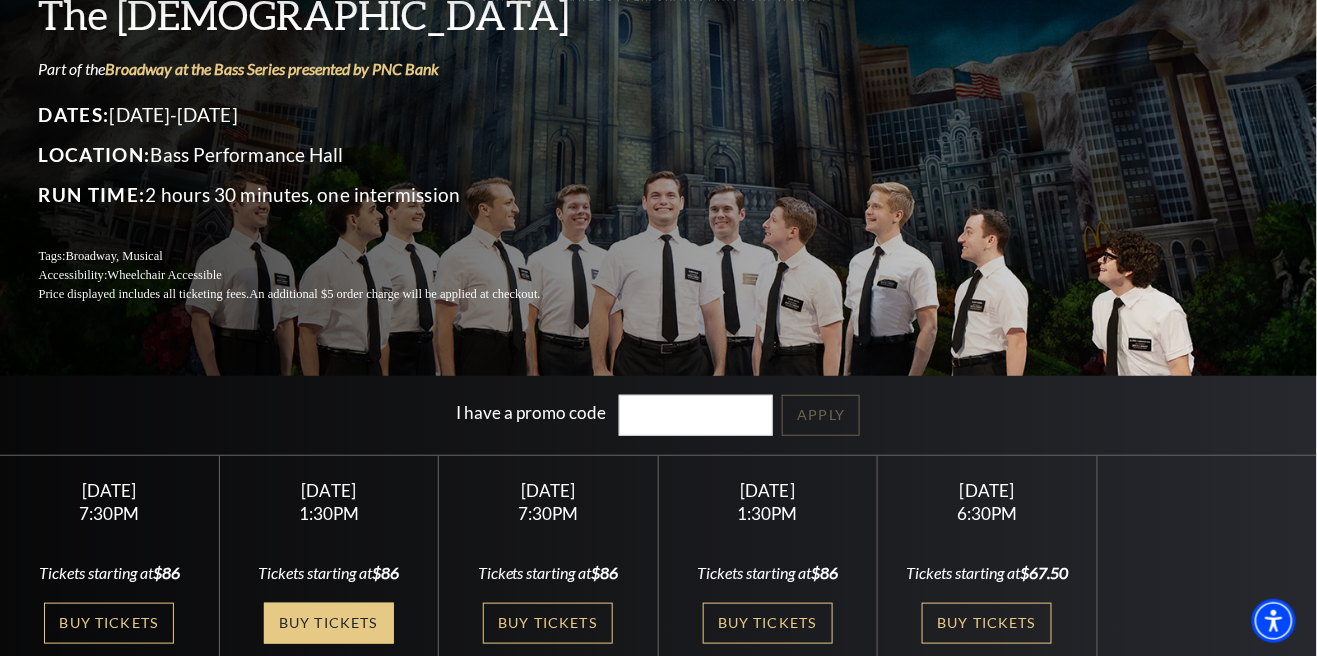 click on "Buy Tickets" at bounding box center [329, 623] 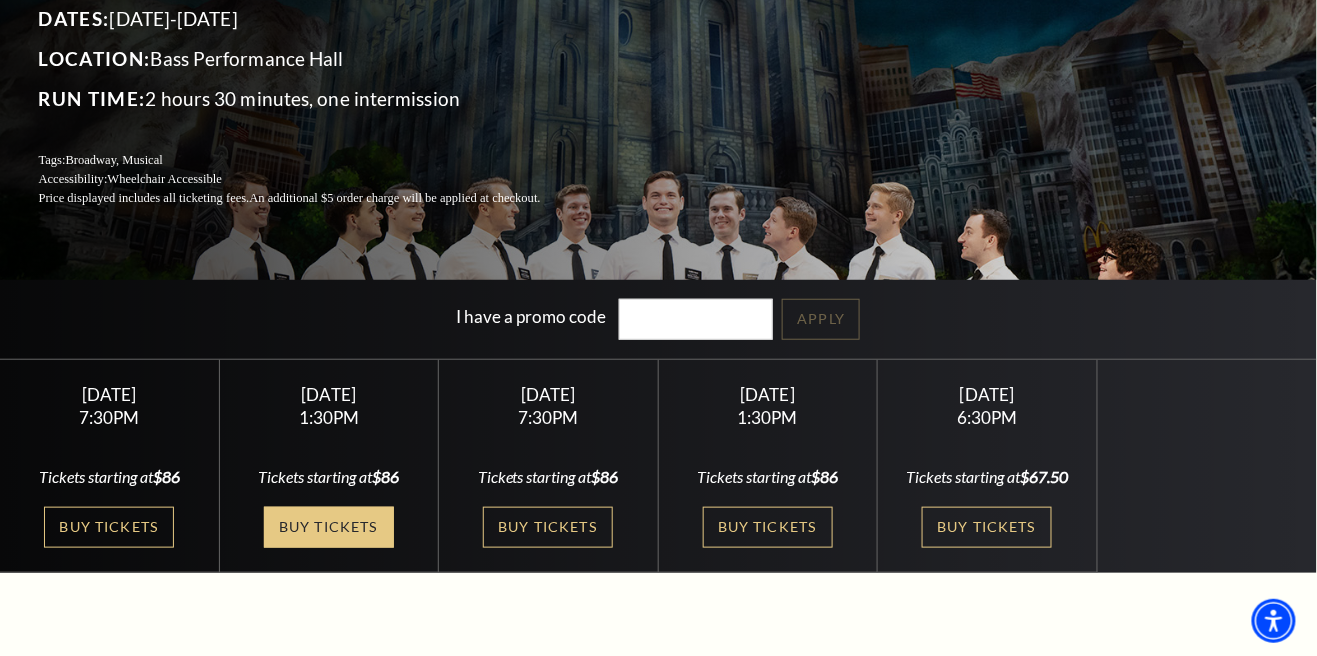 click on "Buy Tickets" at bounding box center [329, 527] 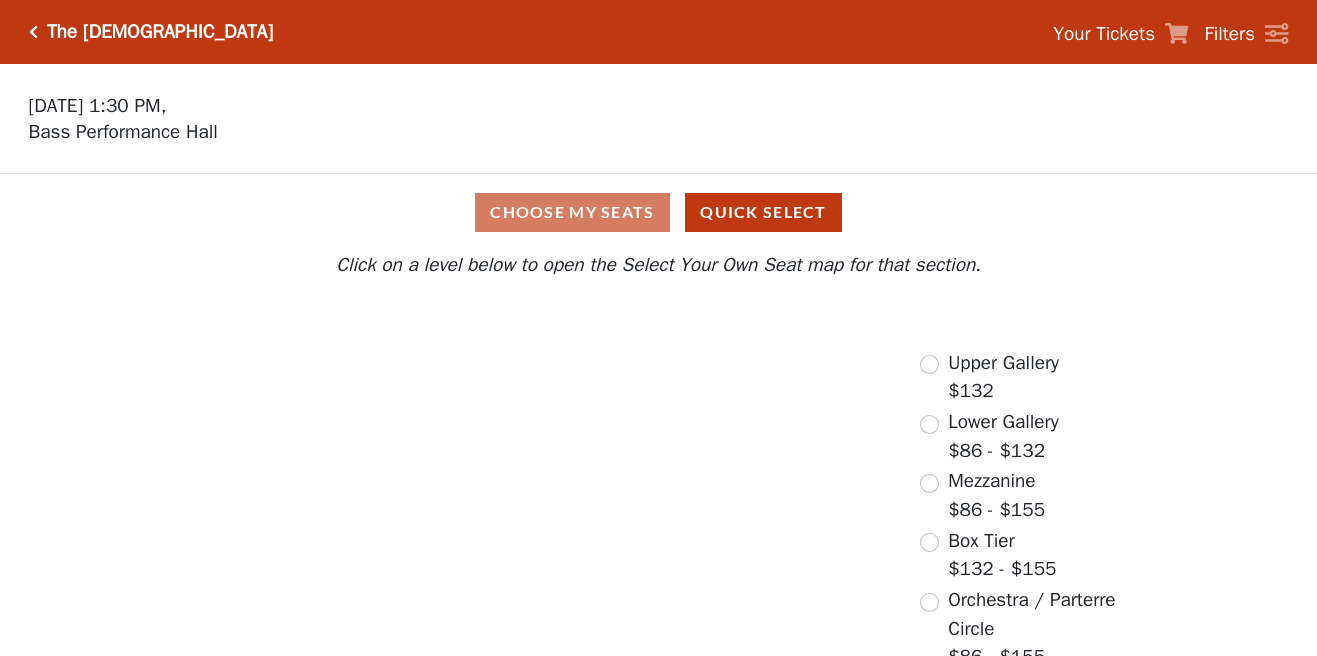 scroll, scrollTop: 0, scrollLeft: 0, axis: both 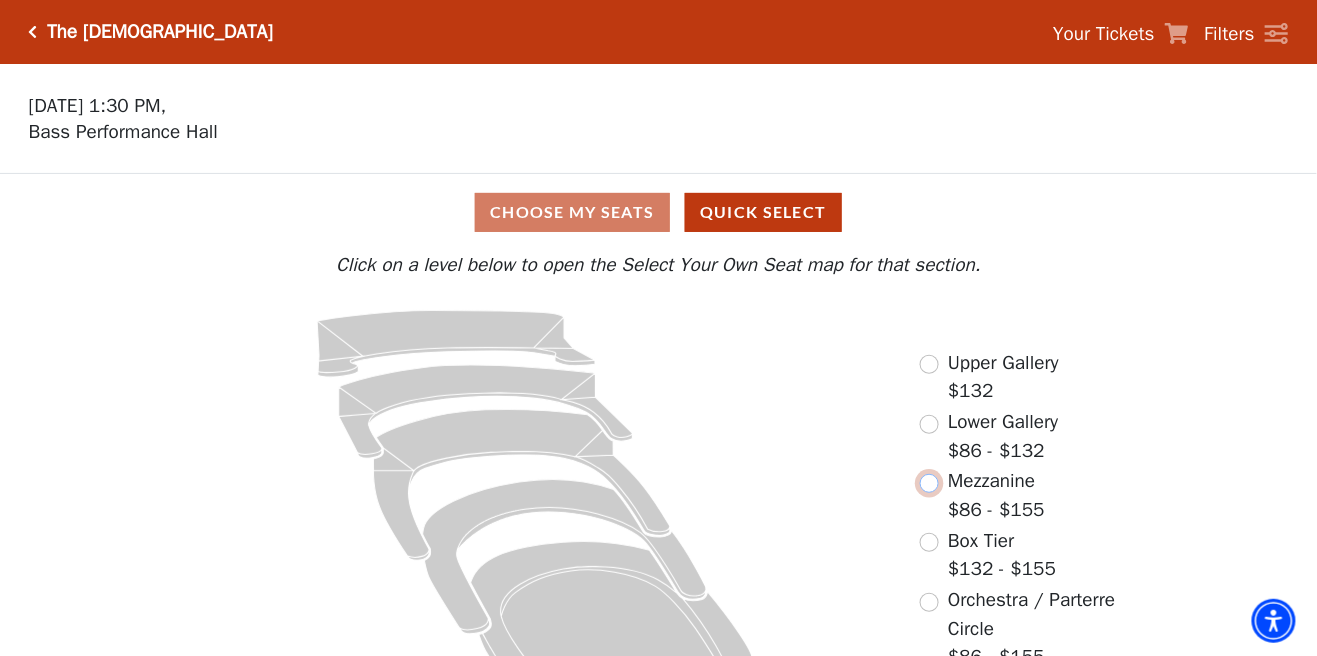 click at bounding box center [929, 483] 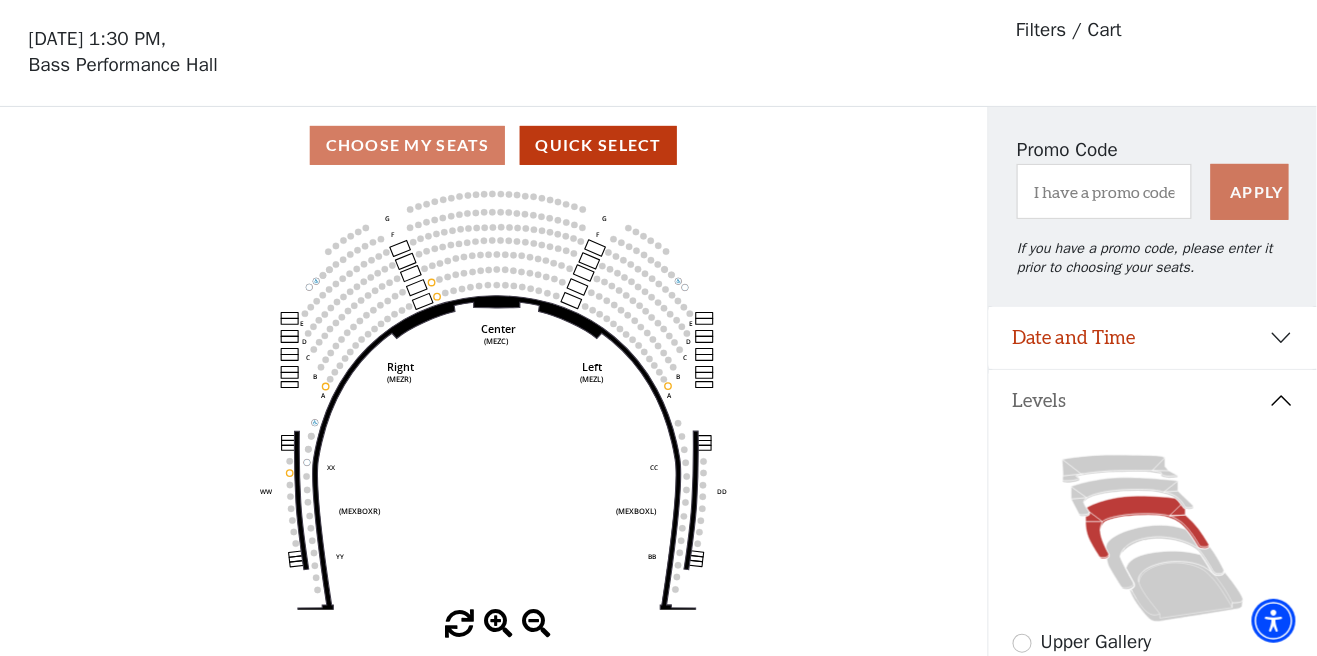 scroll, scrollTop: 92, scrollLeft: 0, axis: vertical 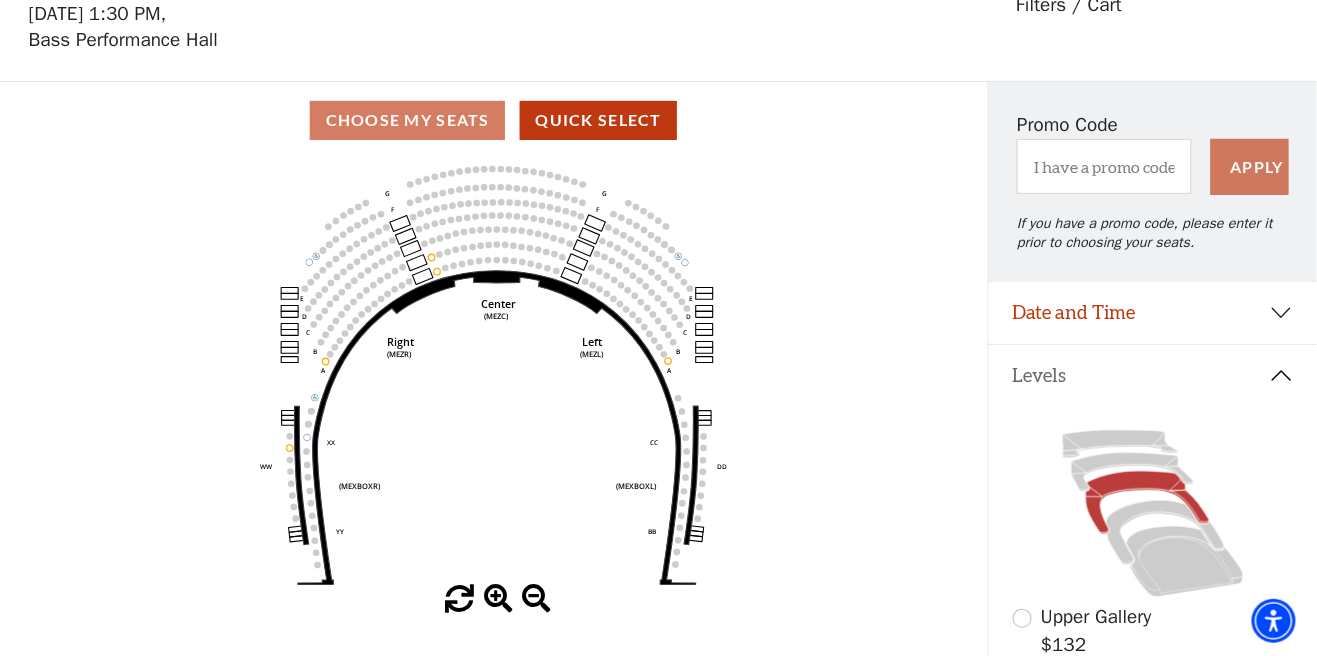 click on "Choose My Seats
Quick Select" at bounding box center [494, 120] 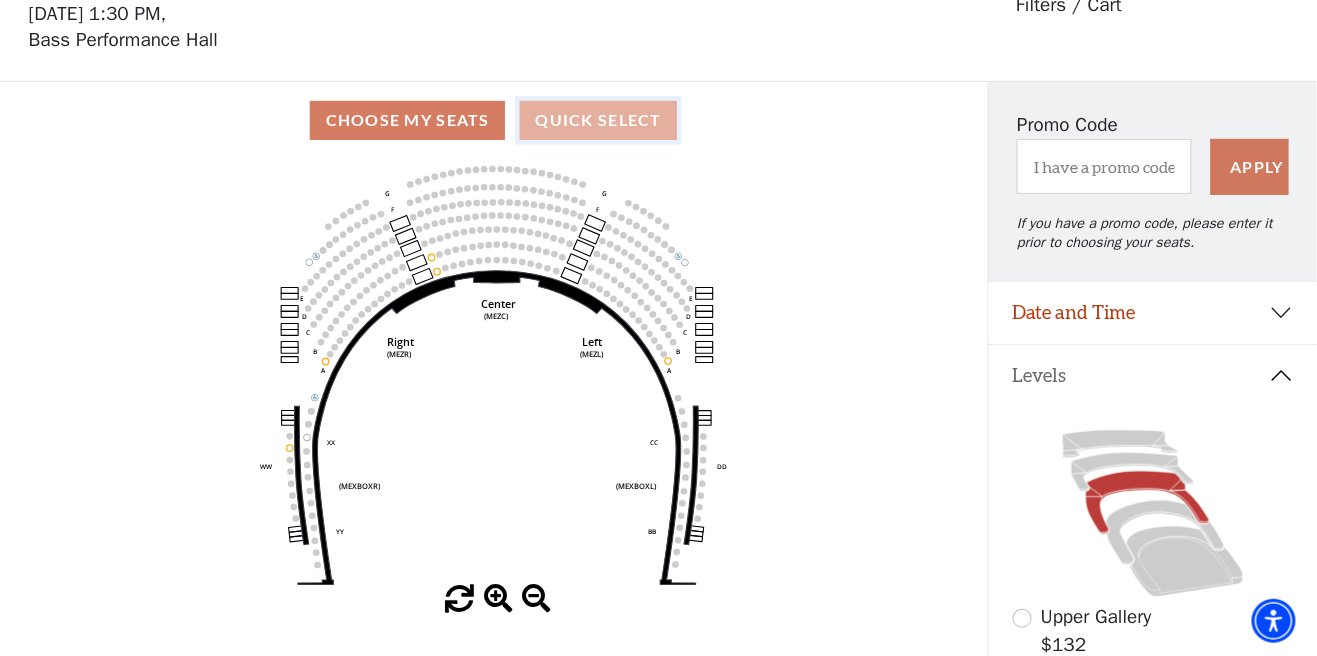 click on "Quick Select" at bounding box center [598, 120] 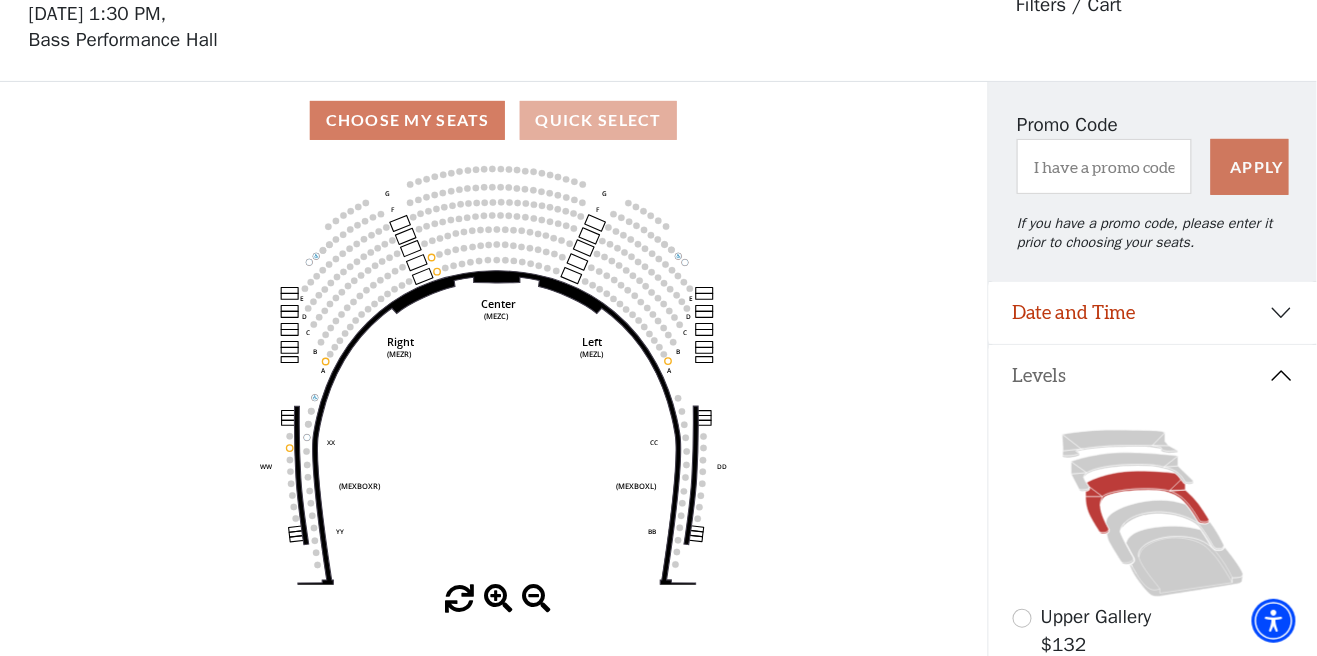 scroll, scrollTop: 0, scrollLeft: 0, axis: both 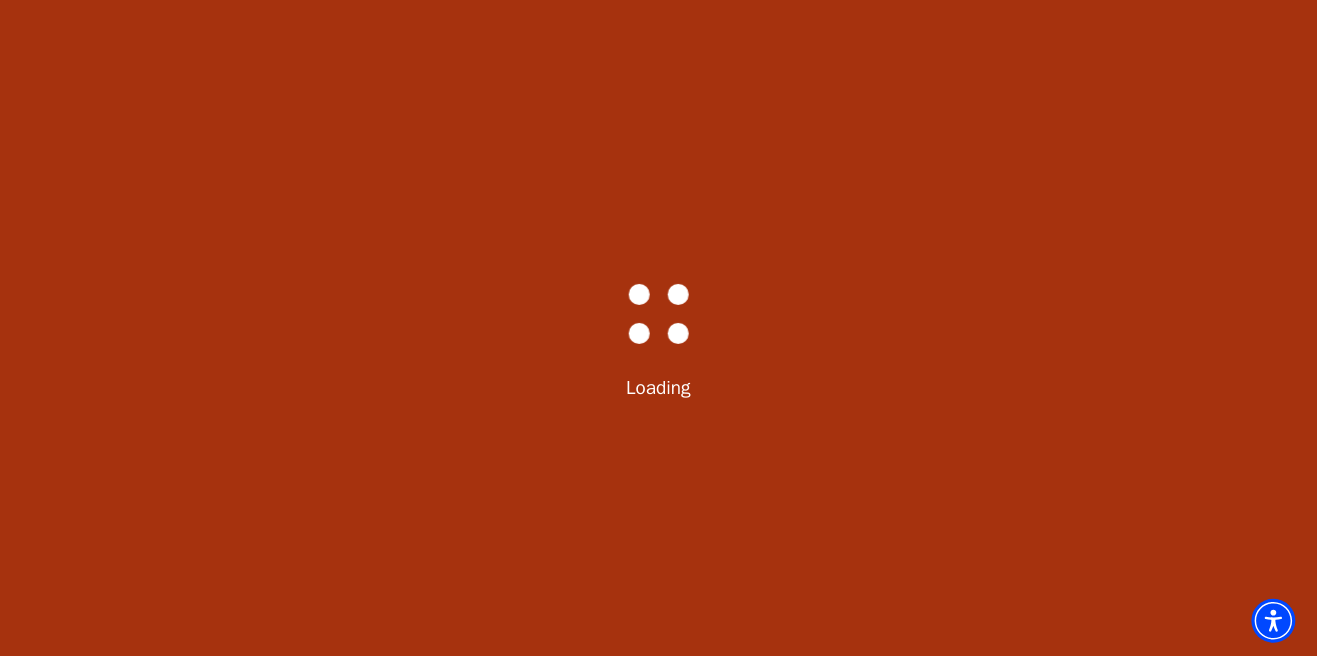 select on "6286" 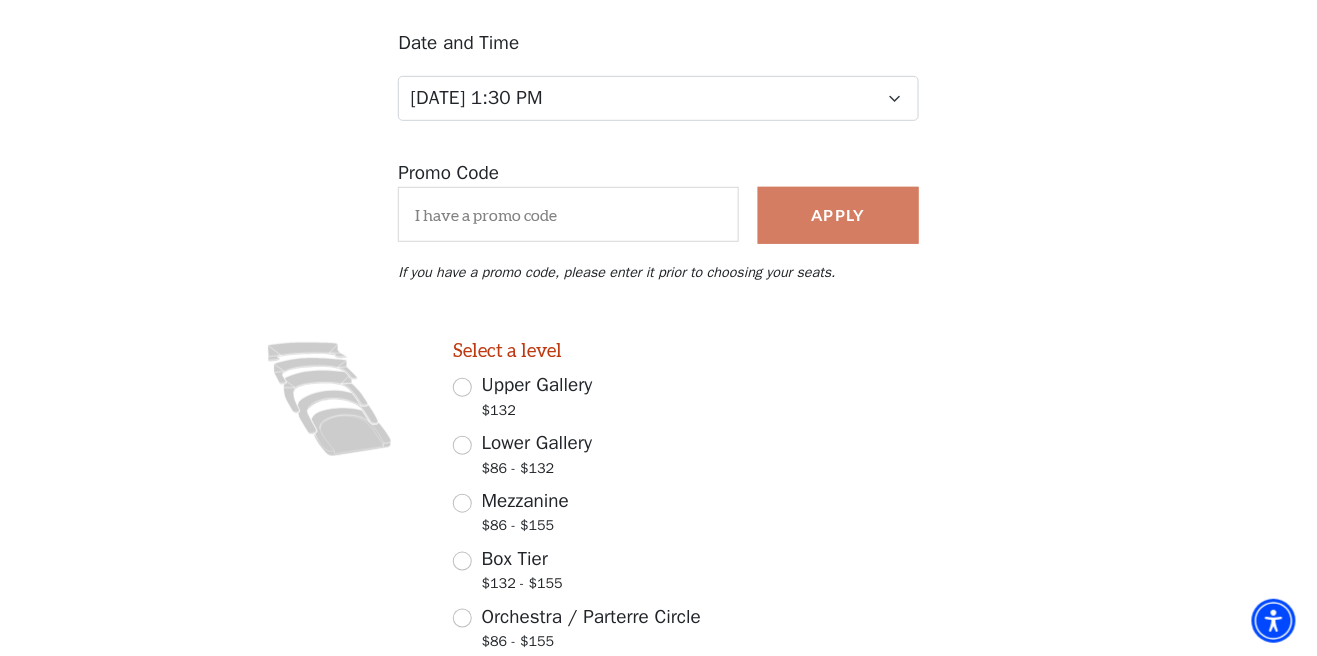 scroll, scrollTop: 257, scrollLeft: 0, axis: vertical 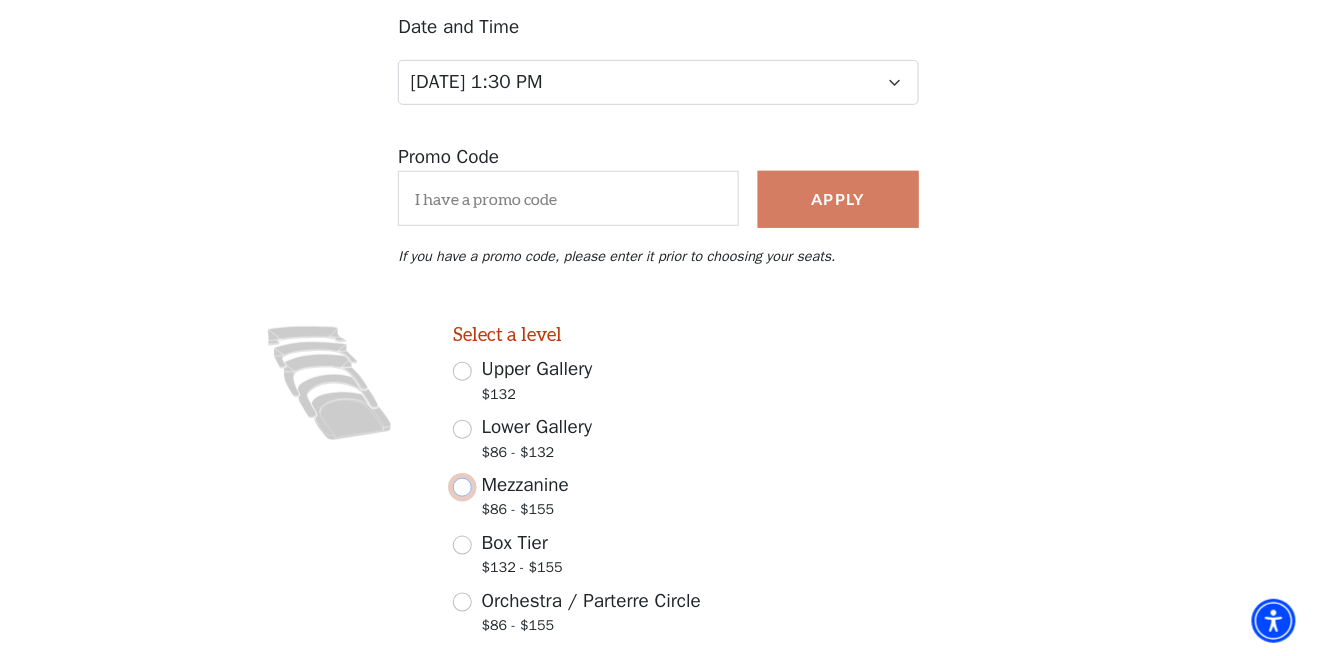 click on "Mezzanine     $86 - $155" at bounding box center (462, 487) 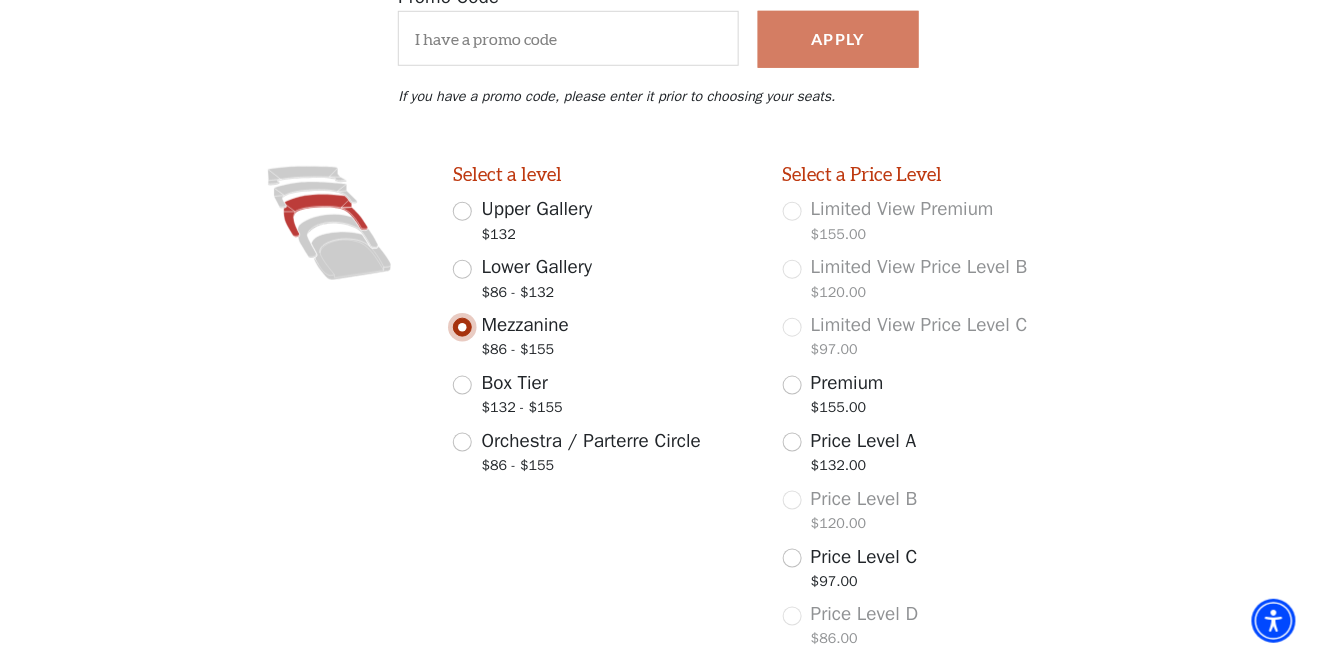 scroll, scrollTop: 464, scrollLeft: 0, axis: vertical 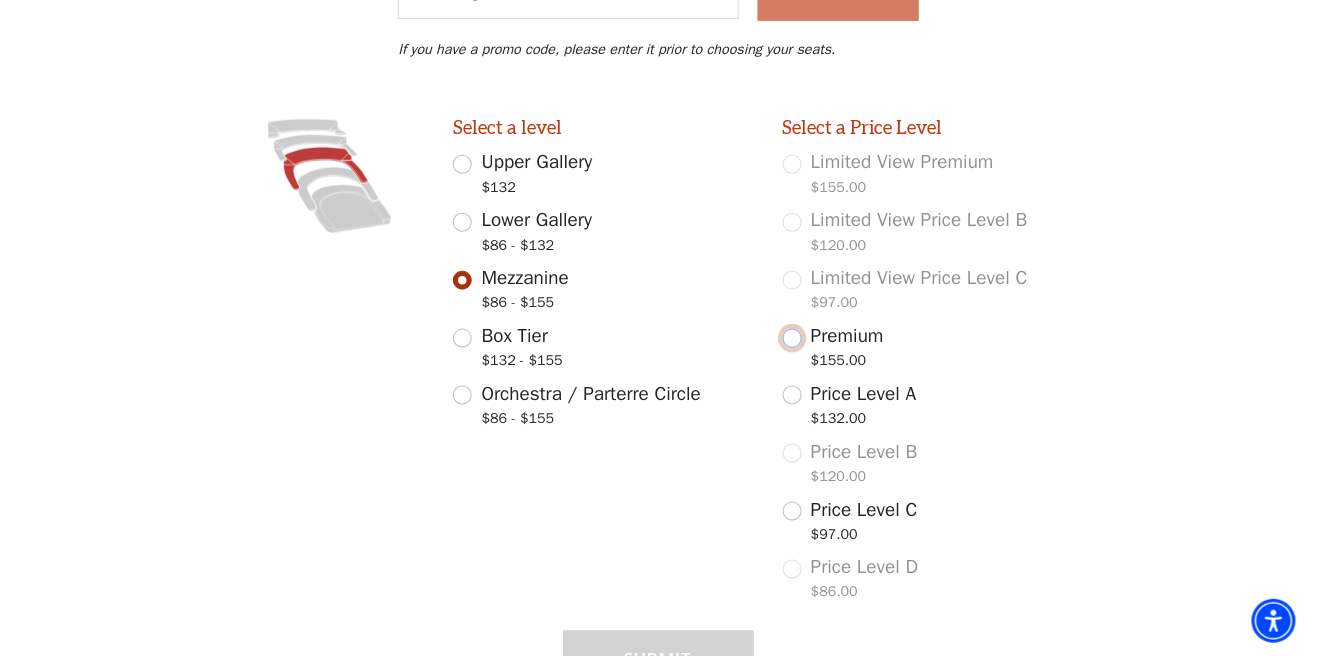click on "Premium $155.00" at bounding box center [792, 338] 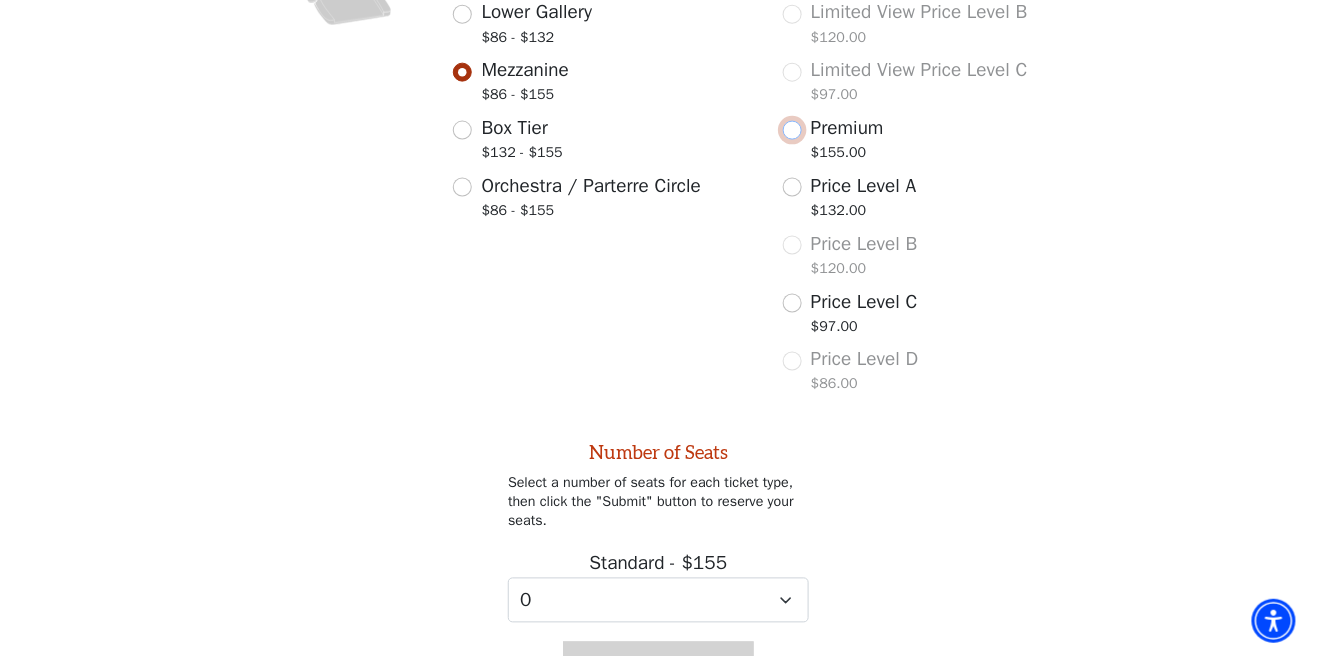 scroll, scrollTop: 676, scrollLeft: 0, axis: vertical 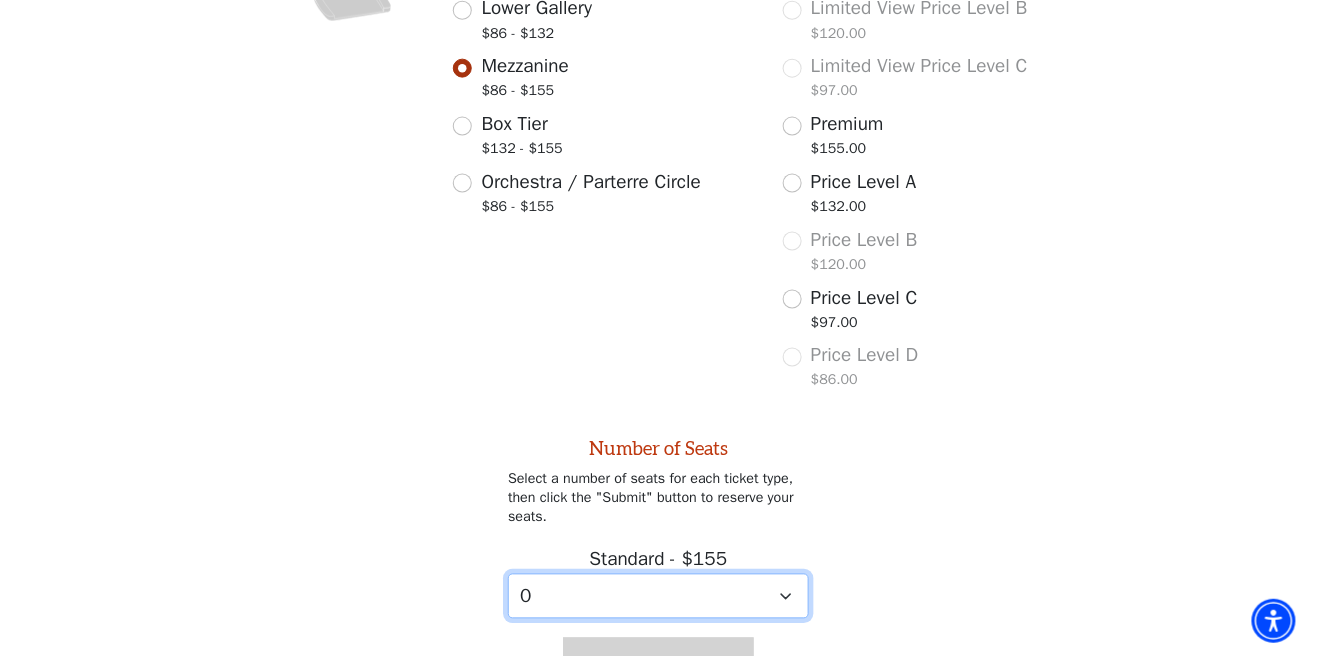 click on "0 1 2" at bounding box center (658, 596) 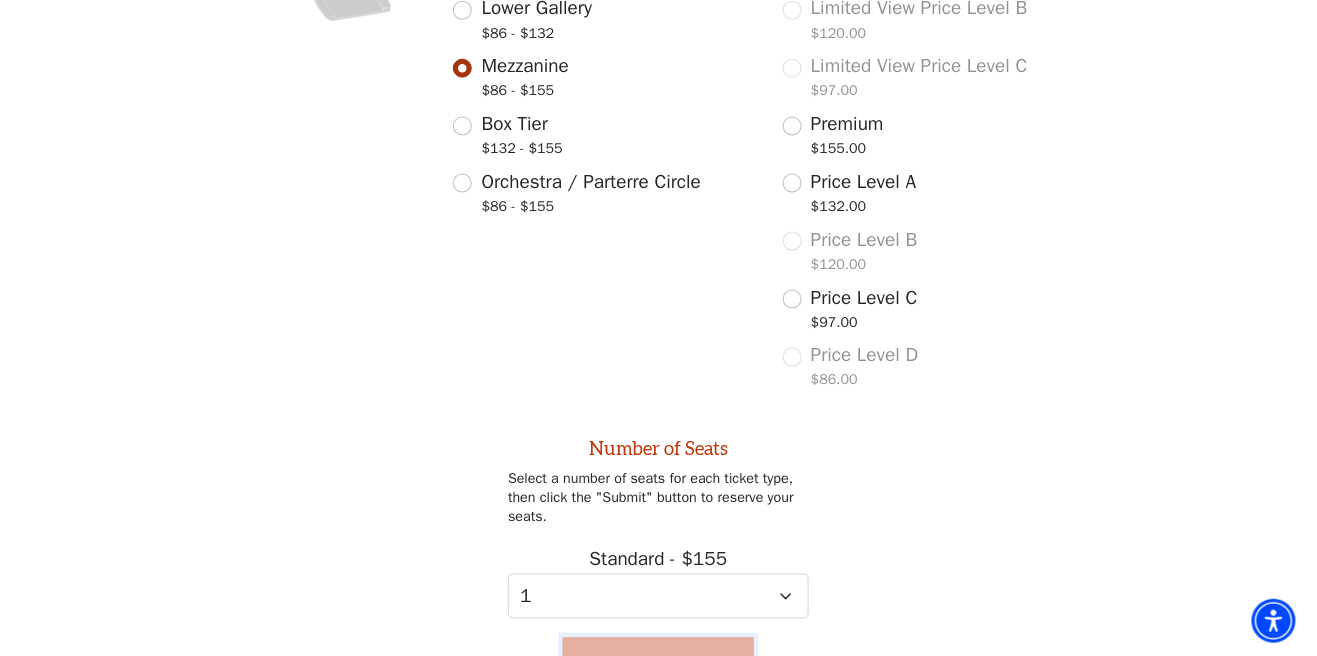 click on "Submit" at bounding box center [658, 666] 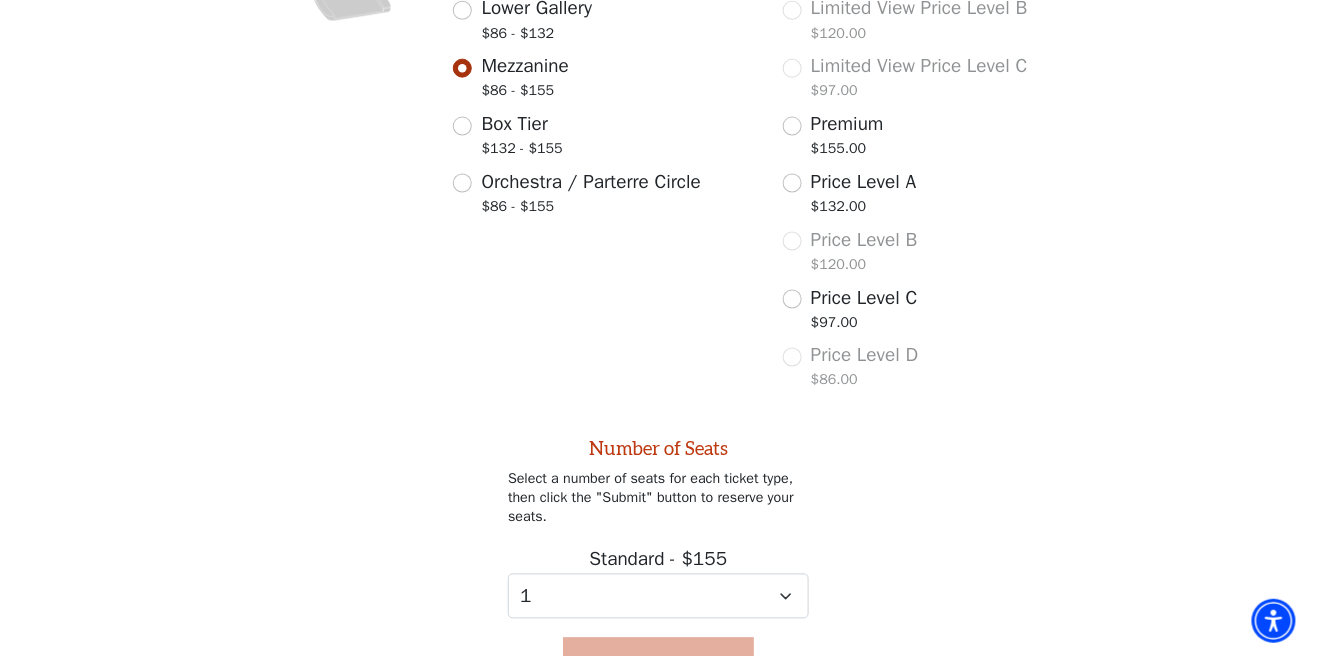 scroll, scrollTop: 772, scrollLeft: 0, axis: vertical 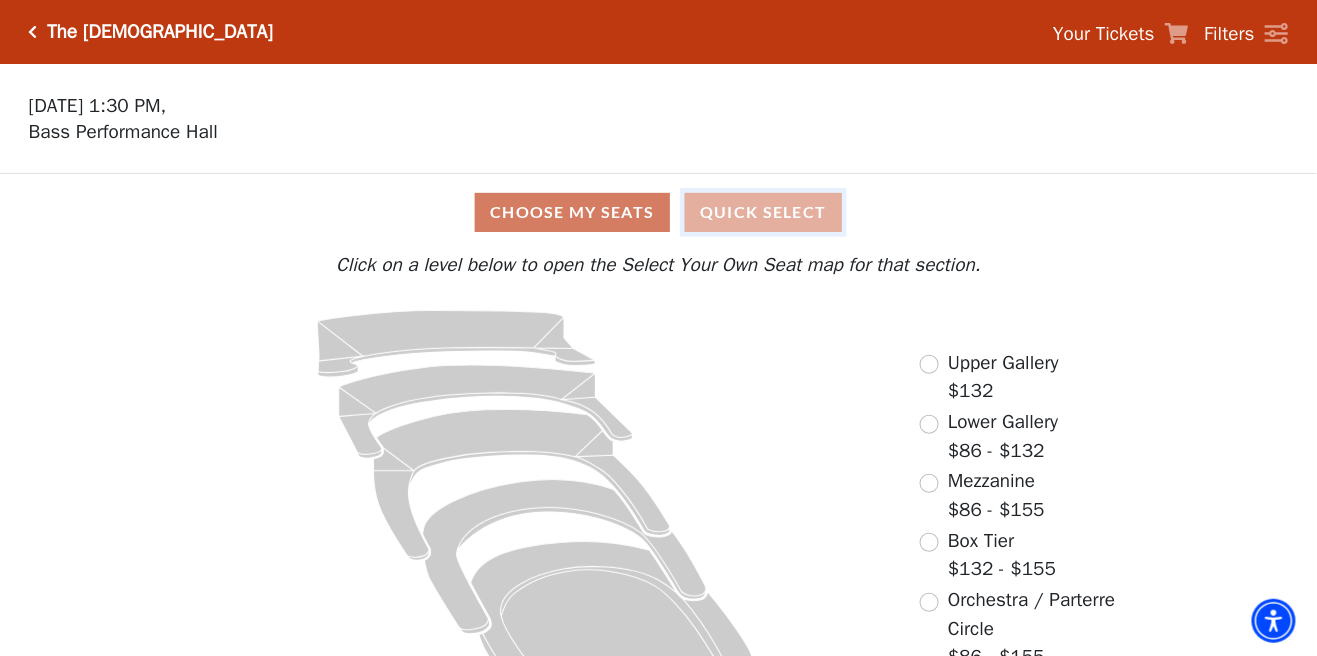 click on "Quick Select" at bounding box center [763, 212] 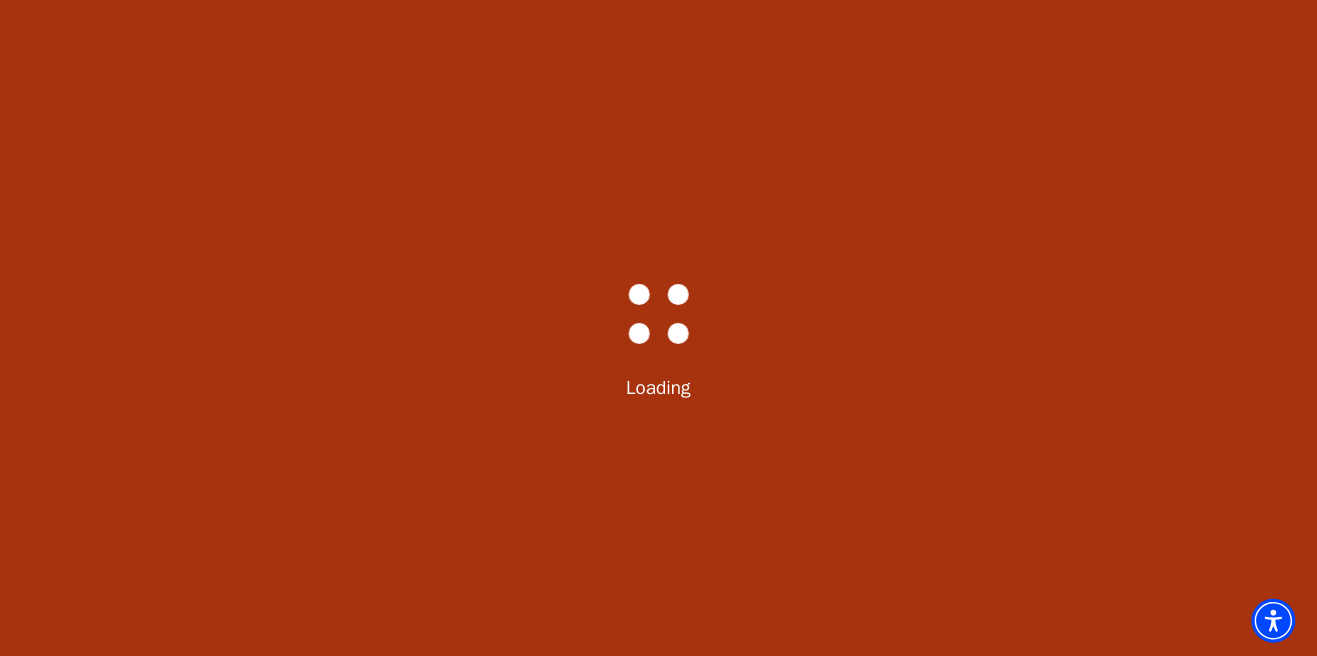 select on "6286" 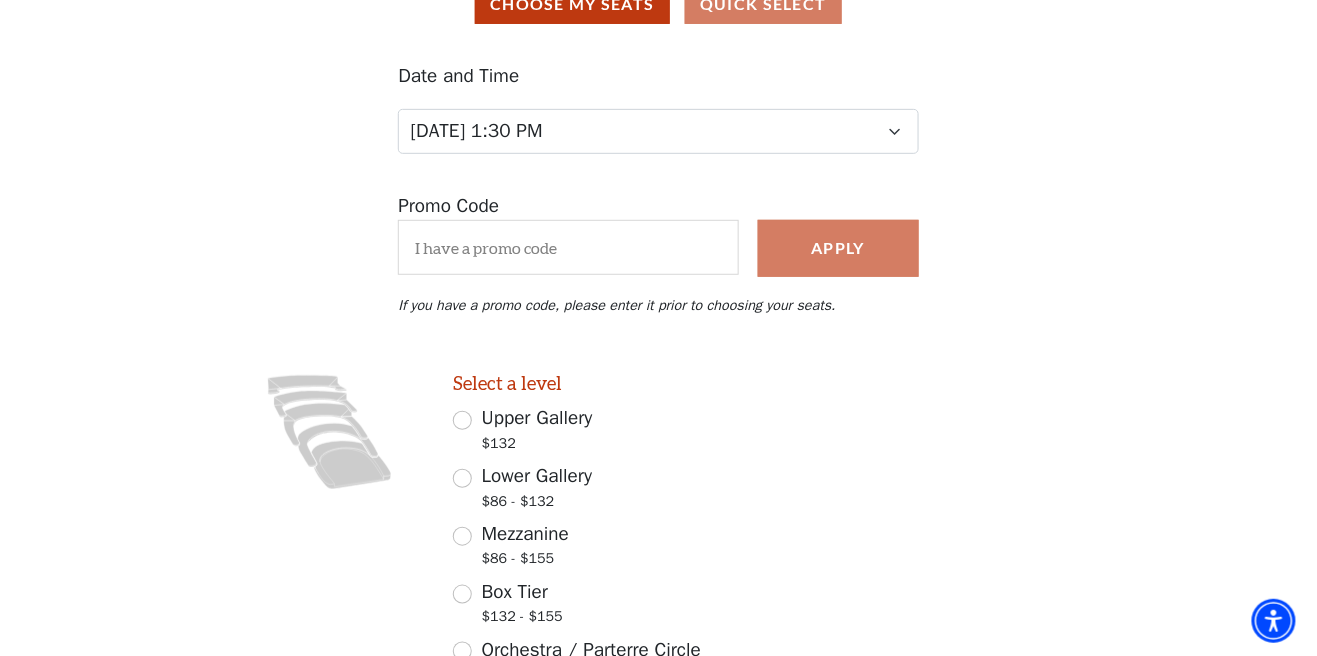 scroll, scrollTop: 290, scrollLeft: 0, axis: vertical 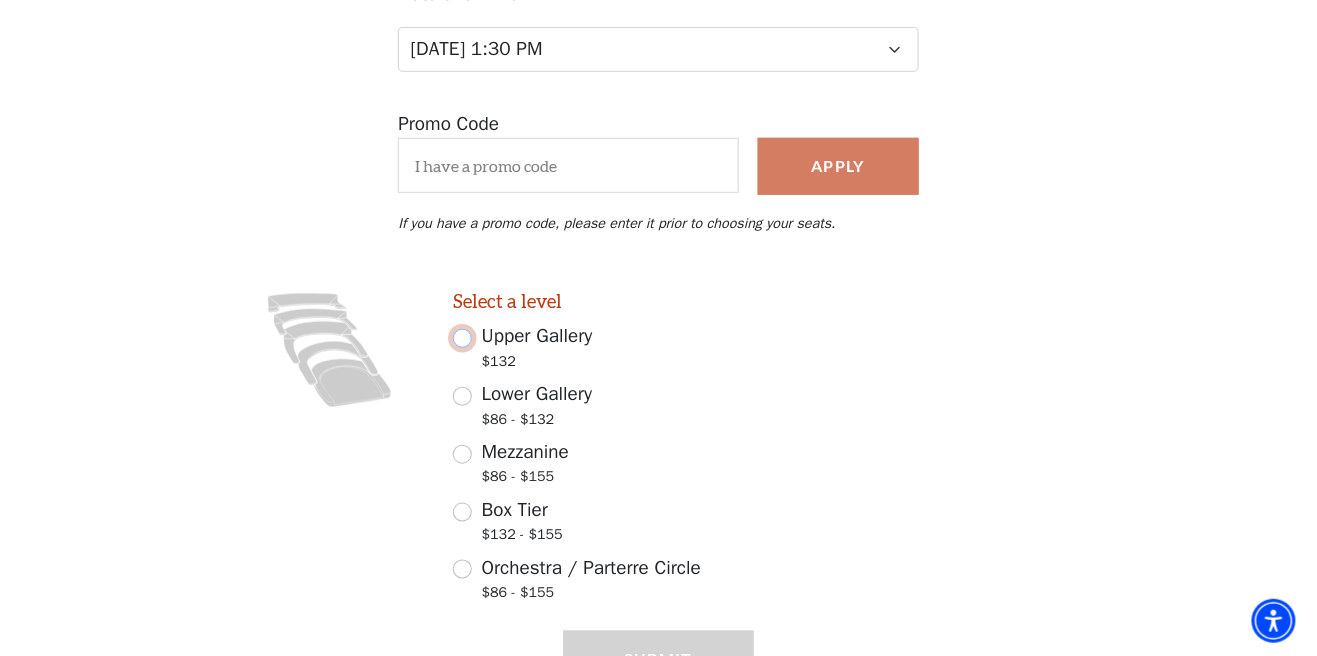 click on "Upper Gallery     $132" at bounding box center (462, 338) 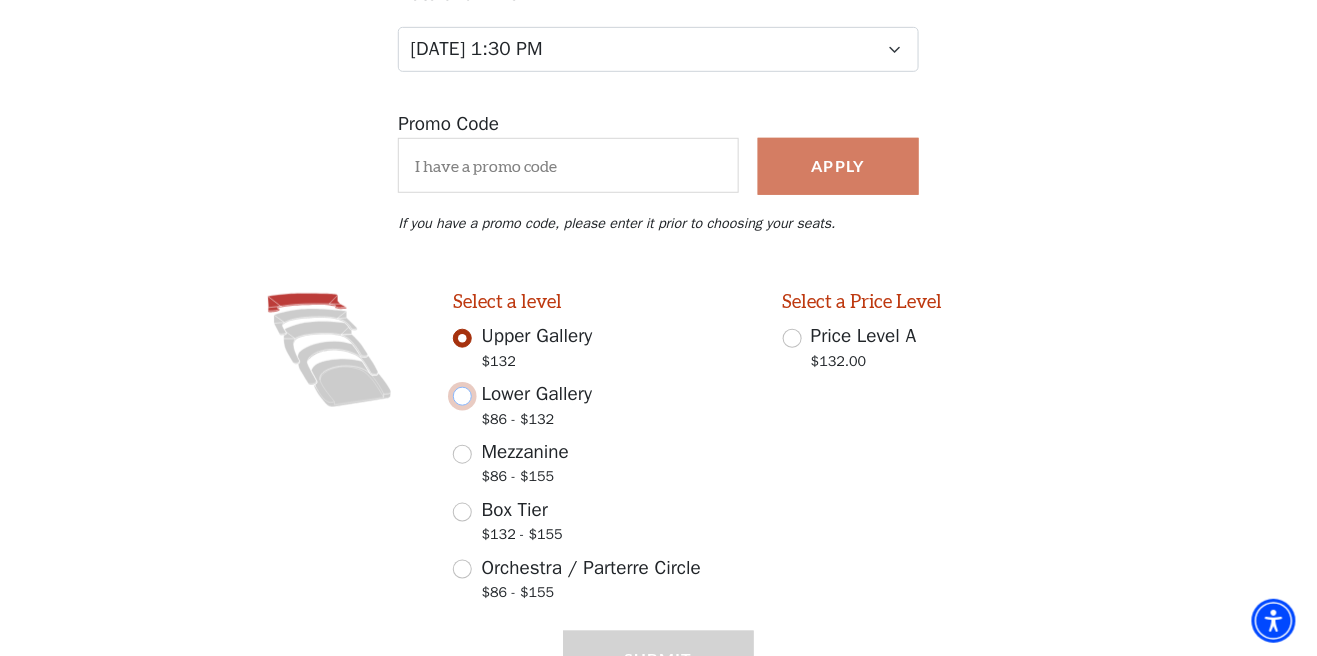 click on "Lower Gallery     $86 - $132" at bounding box center [462, 396] 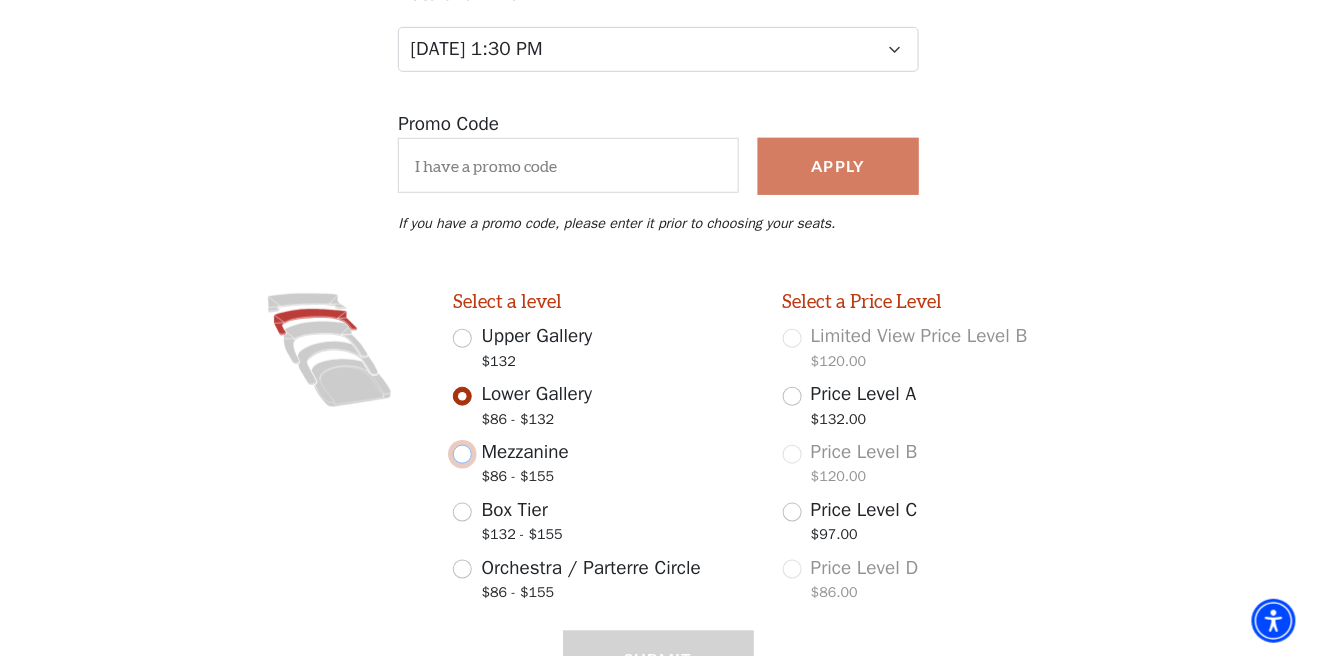 click on "Mezzanine     $86 - $155" at bounding box center [462, 454] 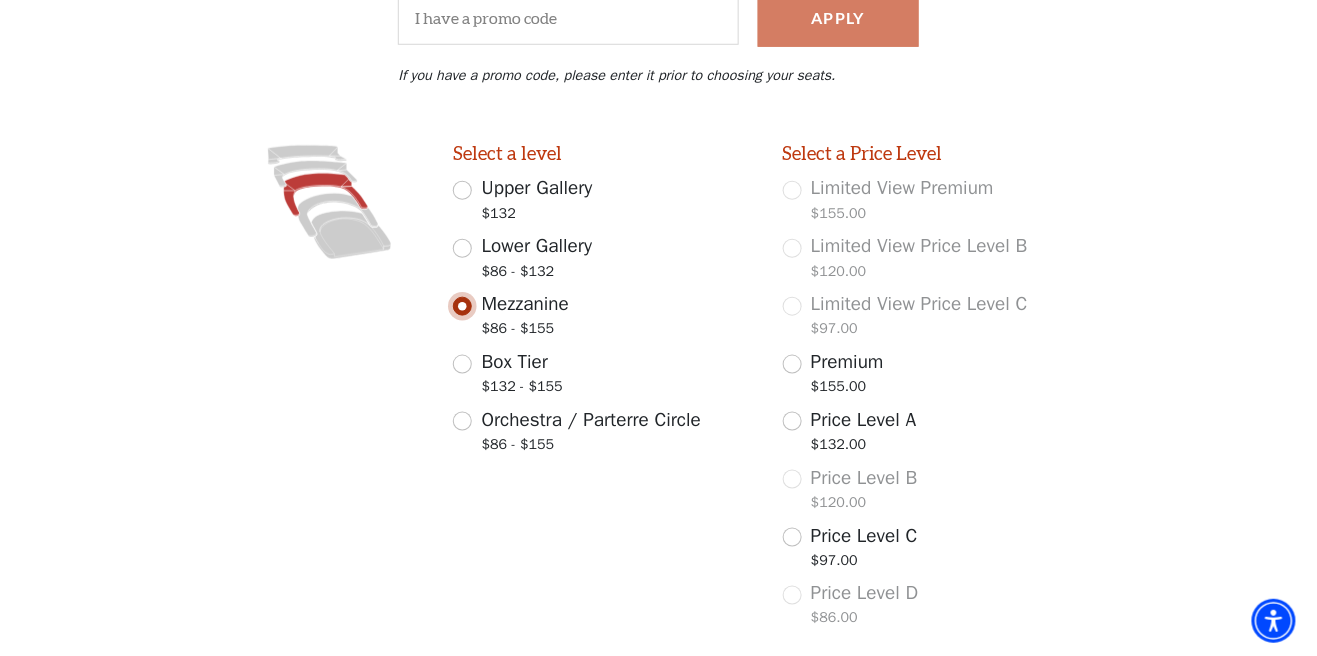 scroll, scrollTop: 464, scrollLeft: 0, axis: vertical 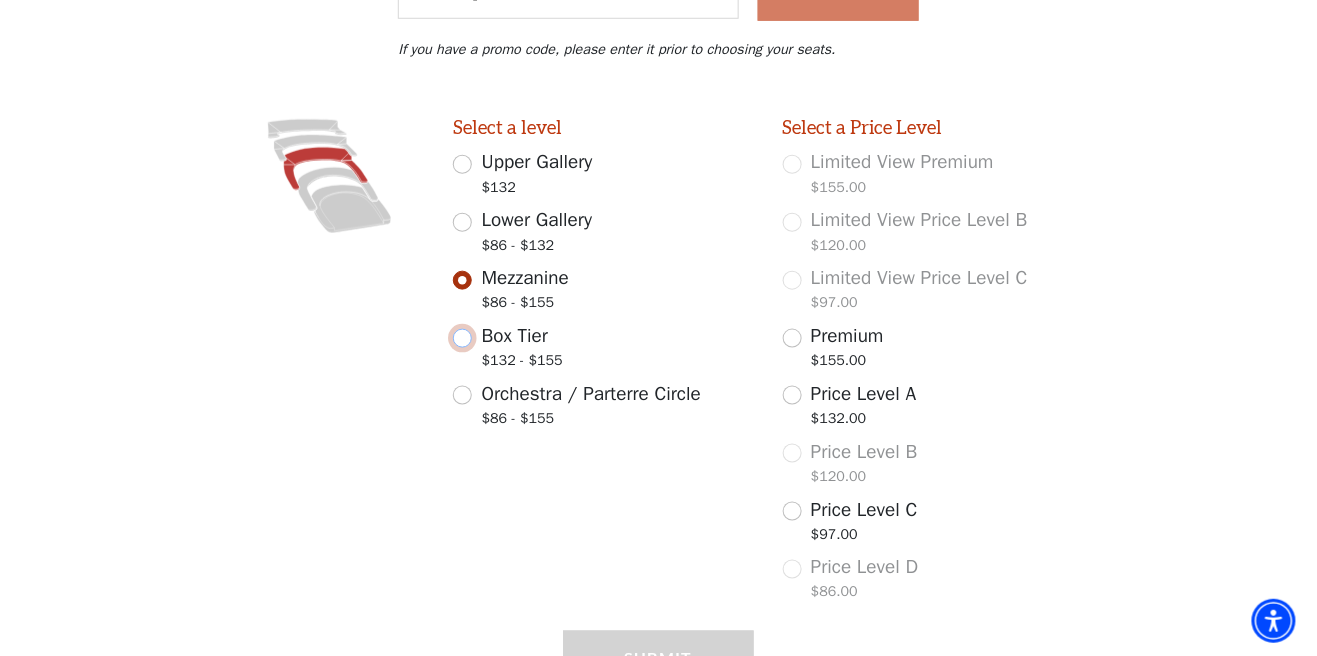 click on "Box Tier     $132 - $155" at bounding box center [462, 338] 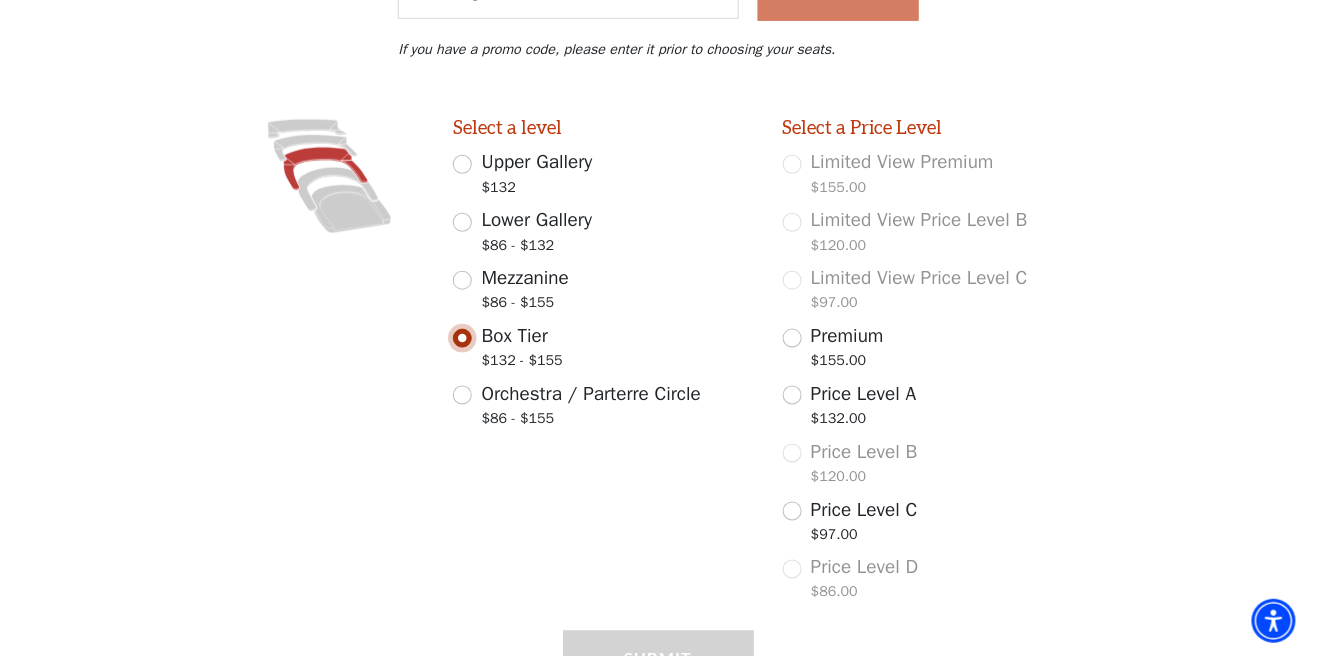scroll, scrollTop: 290, scrollLeft: 0, axis: vertical 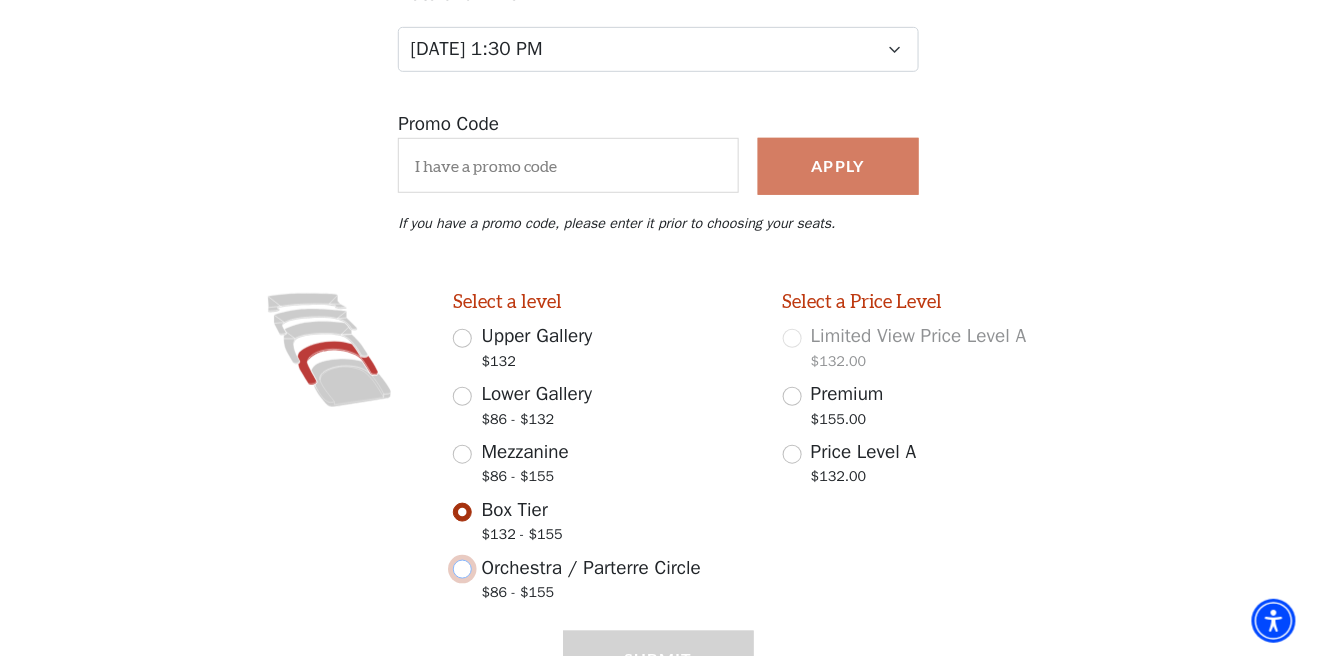 click on "Orchestra / Parterre Circle     $86 - $155" at bounding box center [462, 569] 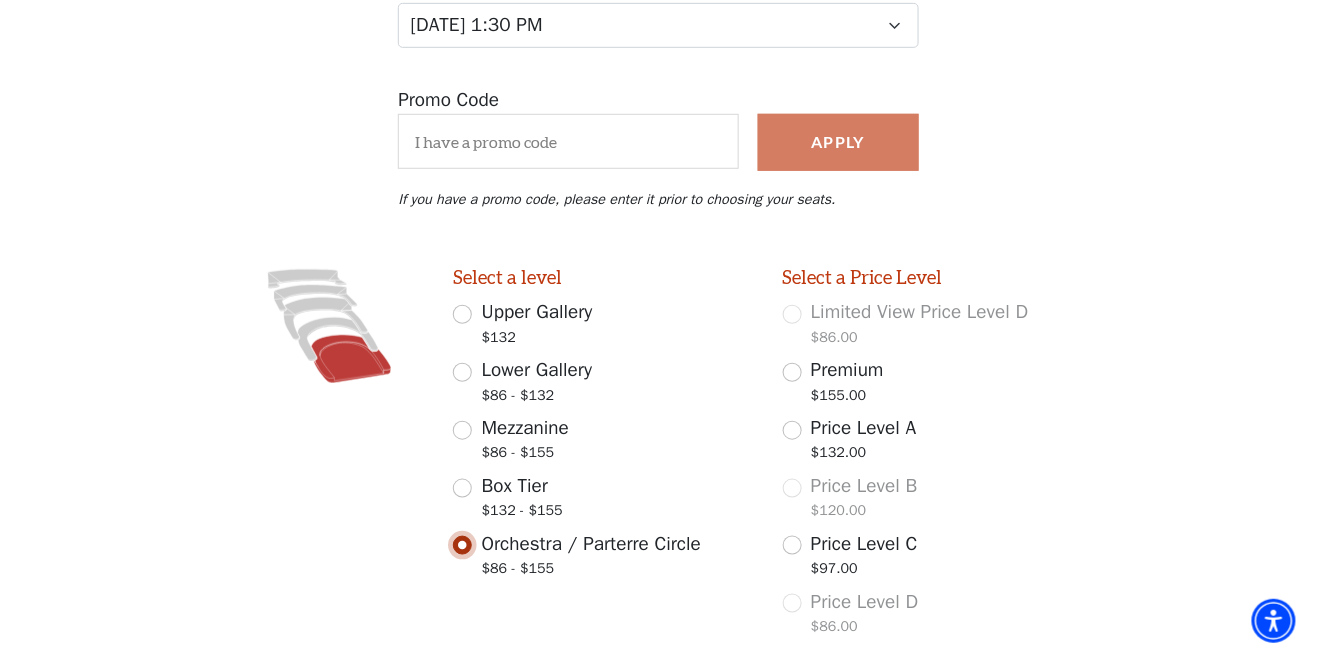 scroll, scrollTop: 348, scrollLeft: 0, axis: vertical 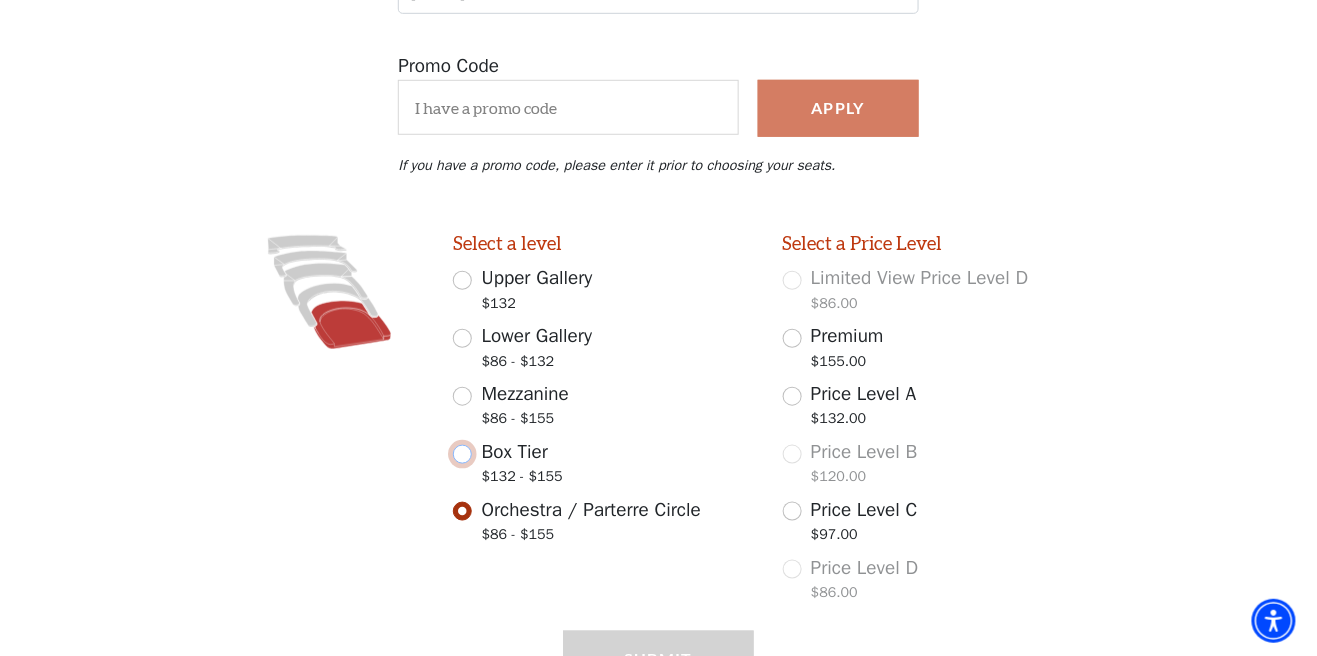 click on "Box Tier     $132 - $155" at bounding box center (462, 454) 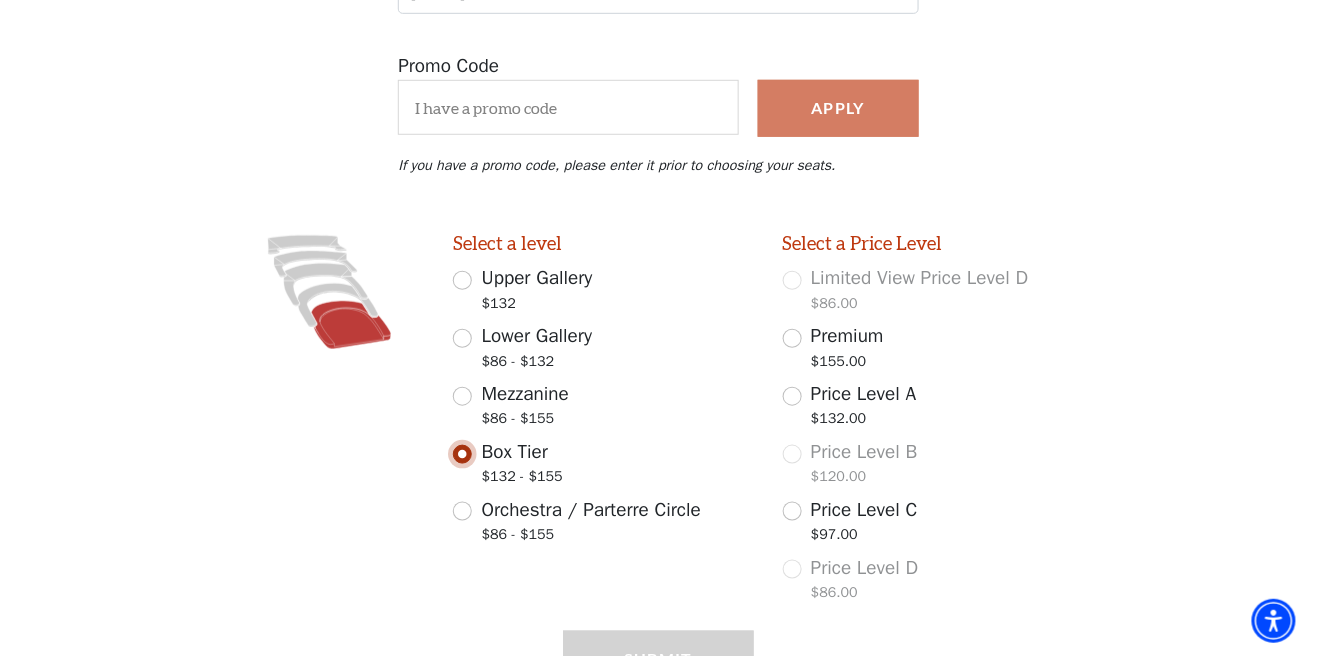 scroll, scrollTop: 290, scrollLeft: 0, axis: vertical 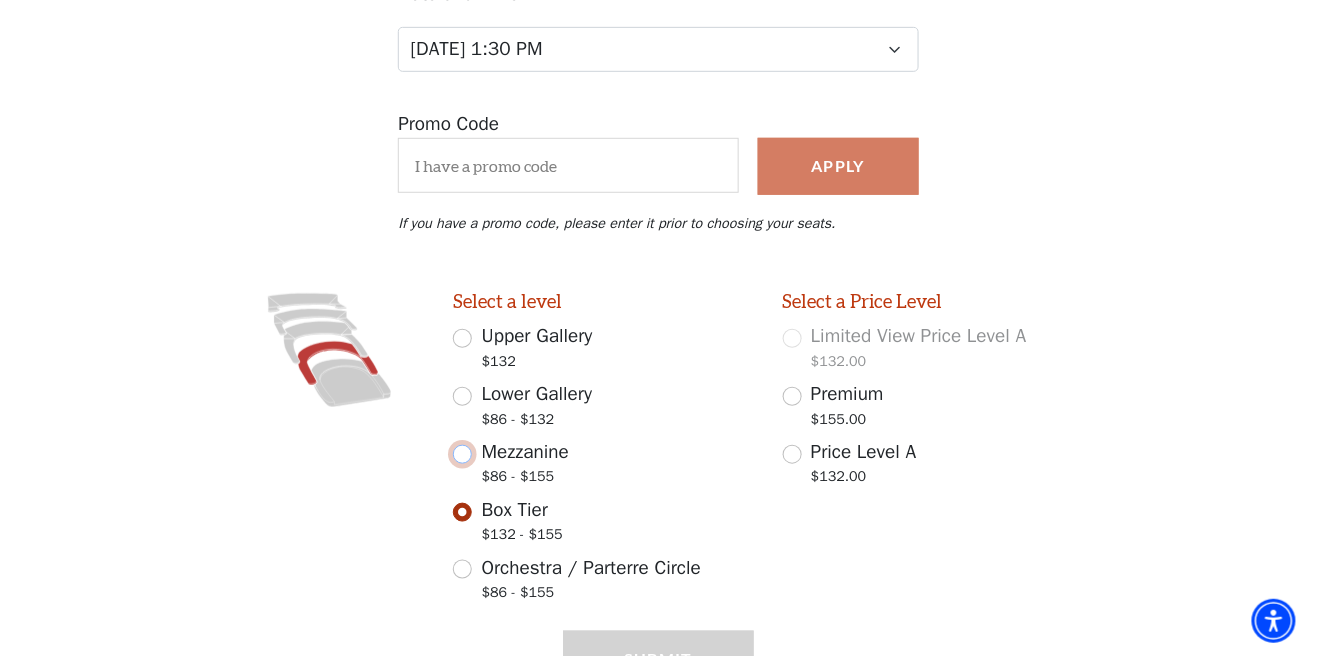 click on "Mezzanine     $86 - $155" at bounding box center [462, 454] 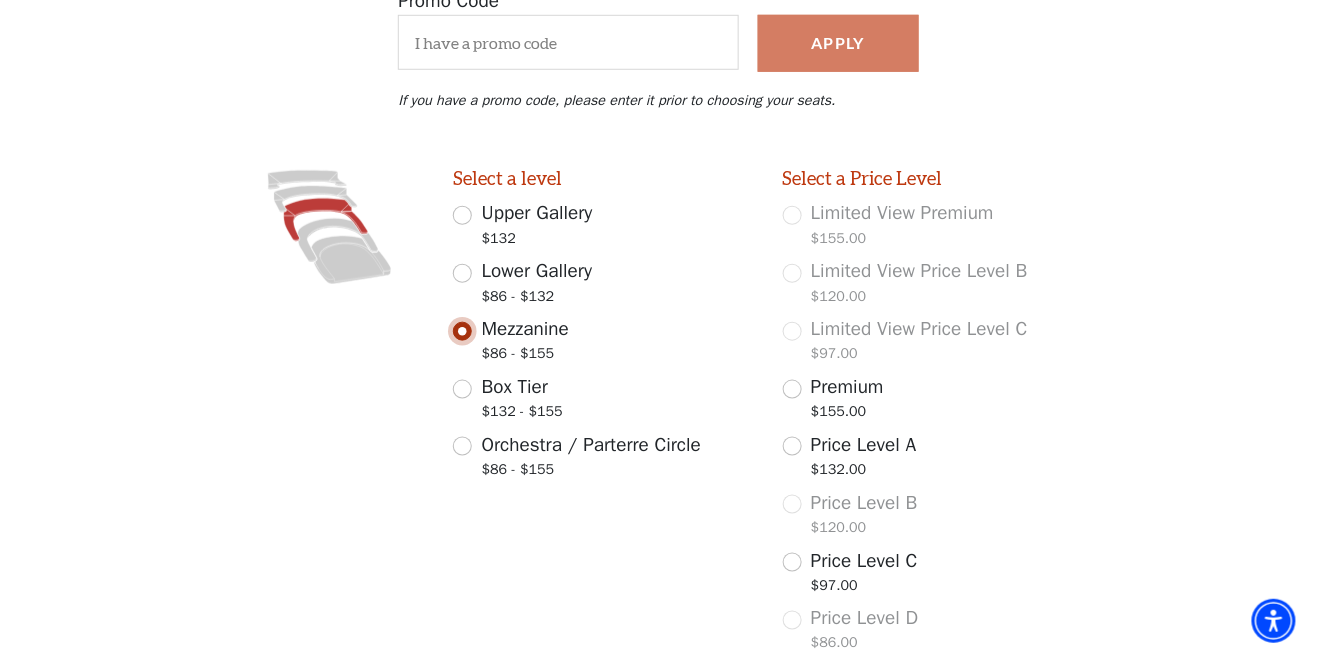 scroll, scrollTop: 464, scrollLeft: 0, axis: vertical 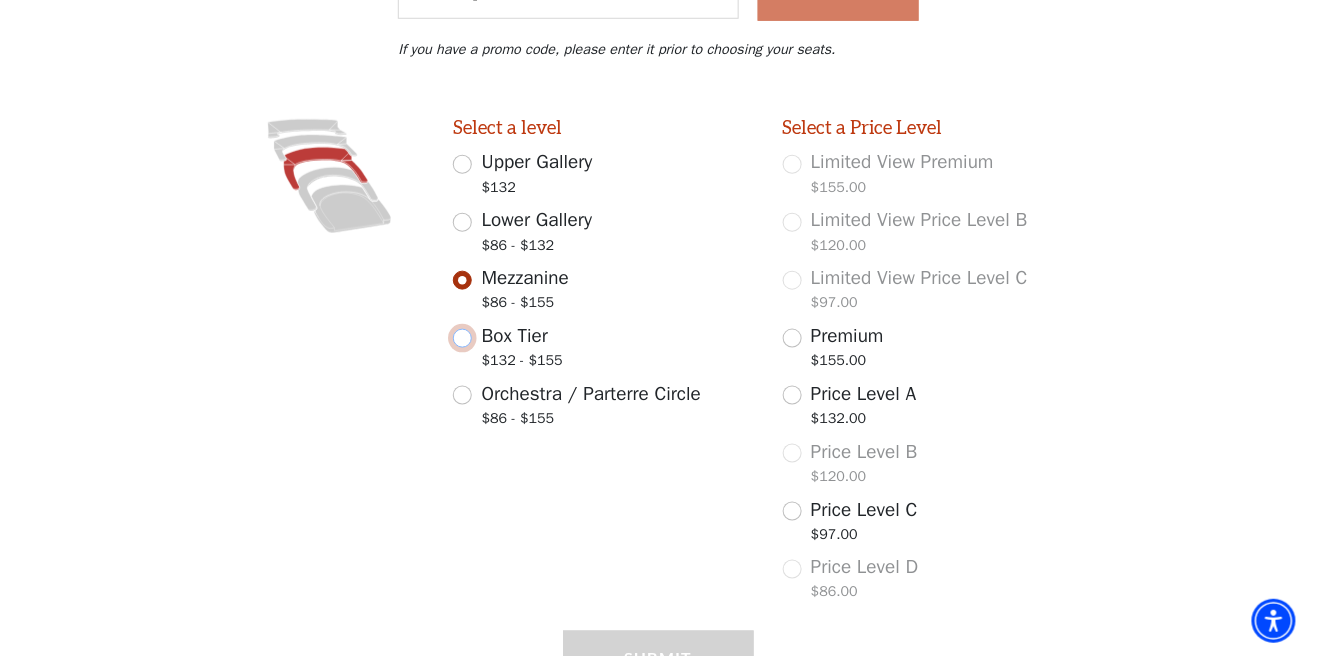 click on "Box Tier     $132 - $155" at bounding box center (462, 338) 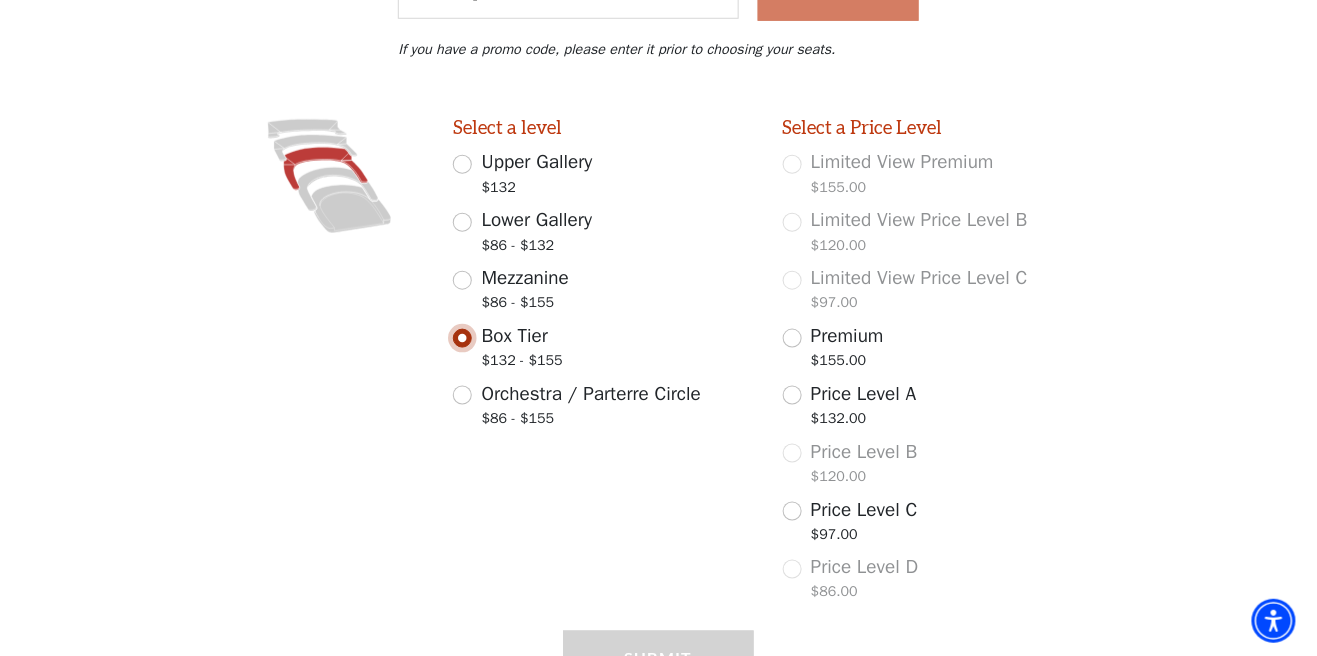 scroll, scrollTop: 290, scrollLeft: 0, axis: vertical 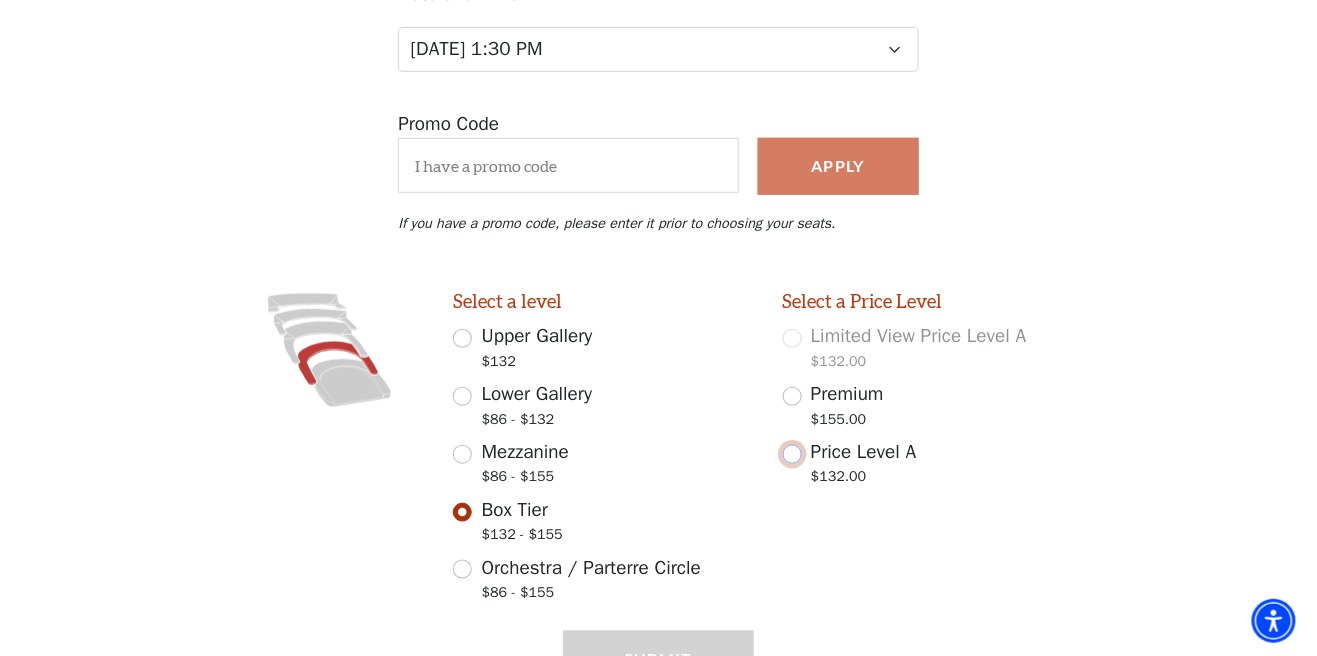 click on "Price Level A $132.00" at bounding box center (792, 454) 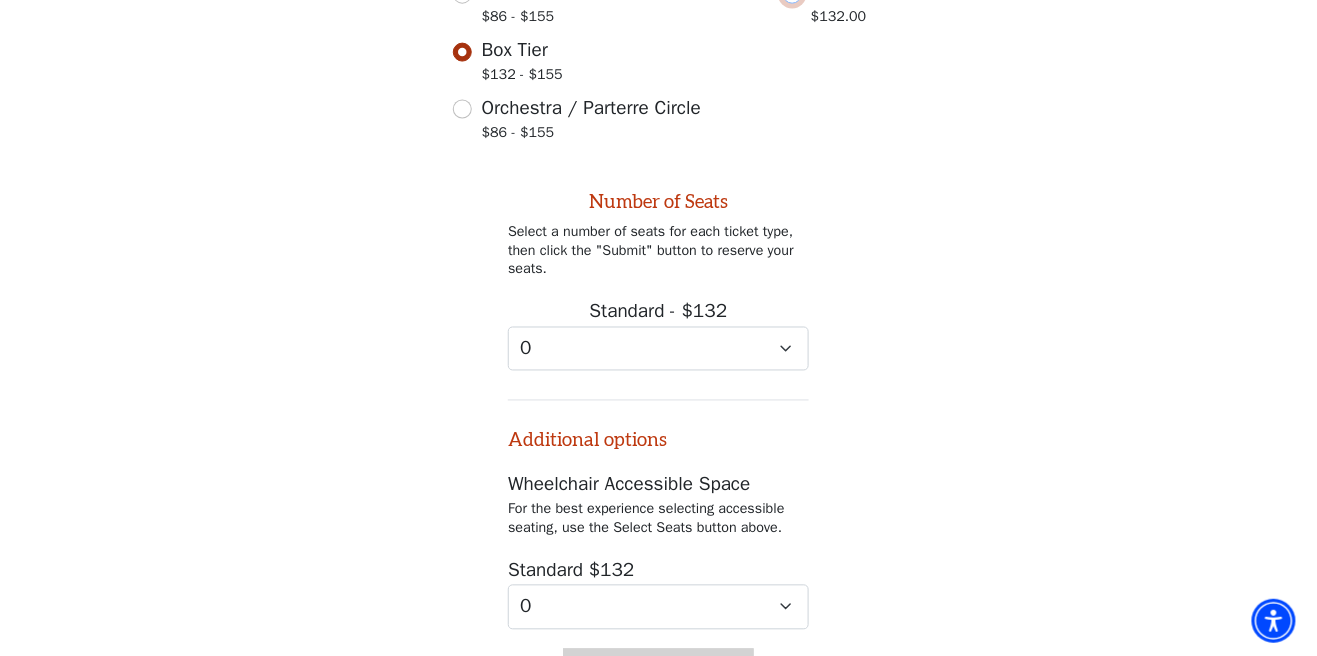 scroll, scrollTop: 756, scrollLeft: 0, axis: vertical 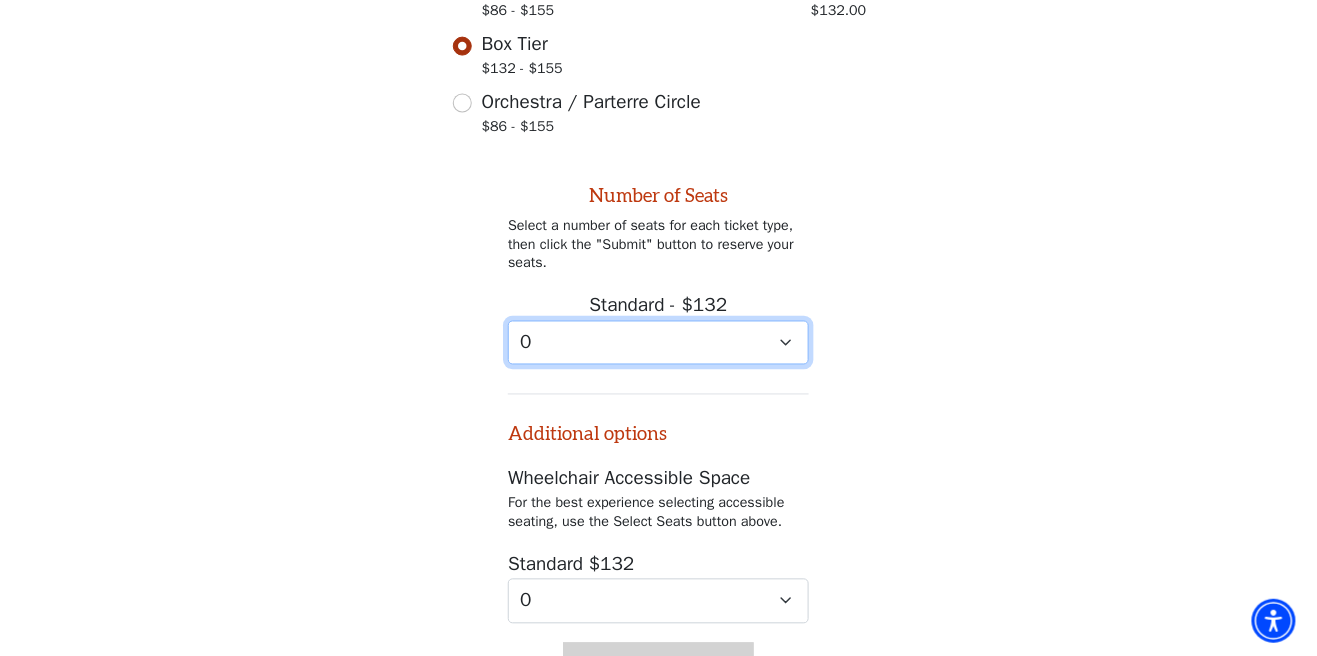 click on "0 1 2 3 4 5 6 7 8 9" at bounding box center (658, 343) 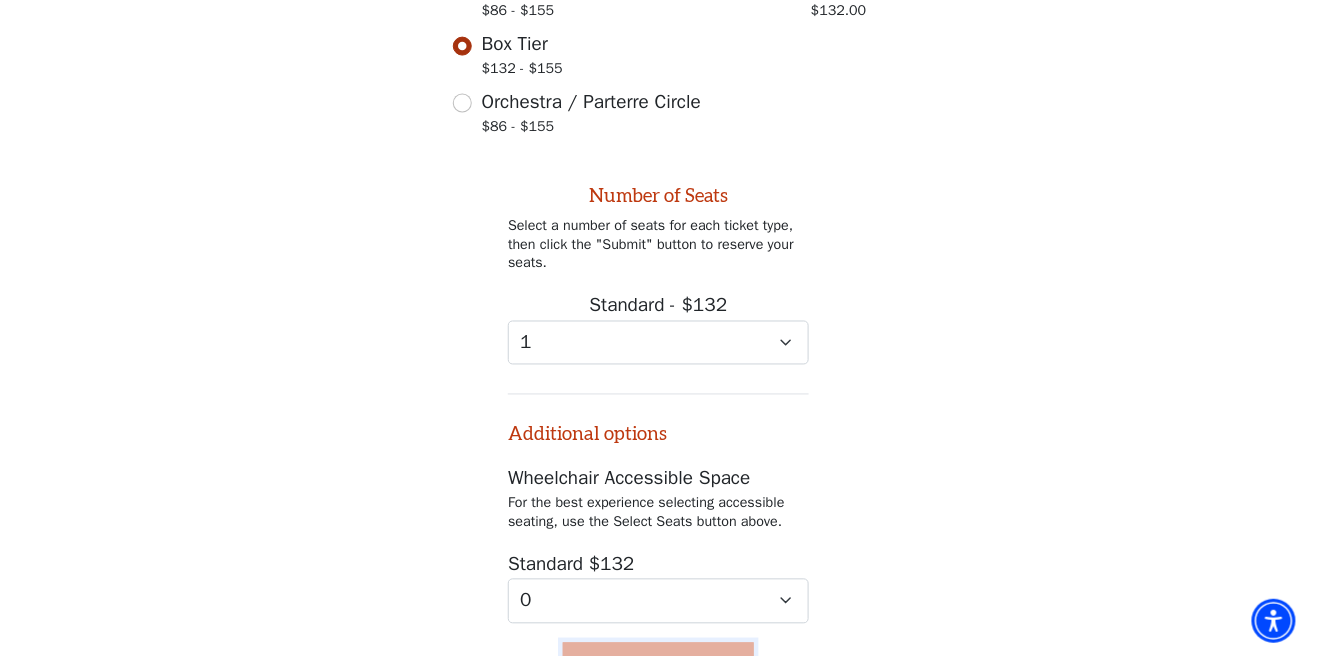 click on "Submit" at bounding box center [658, 671] 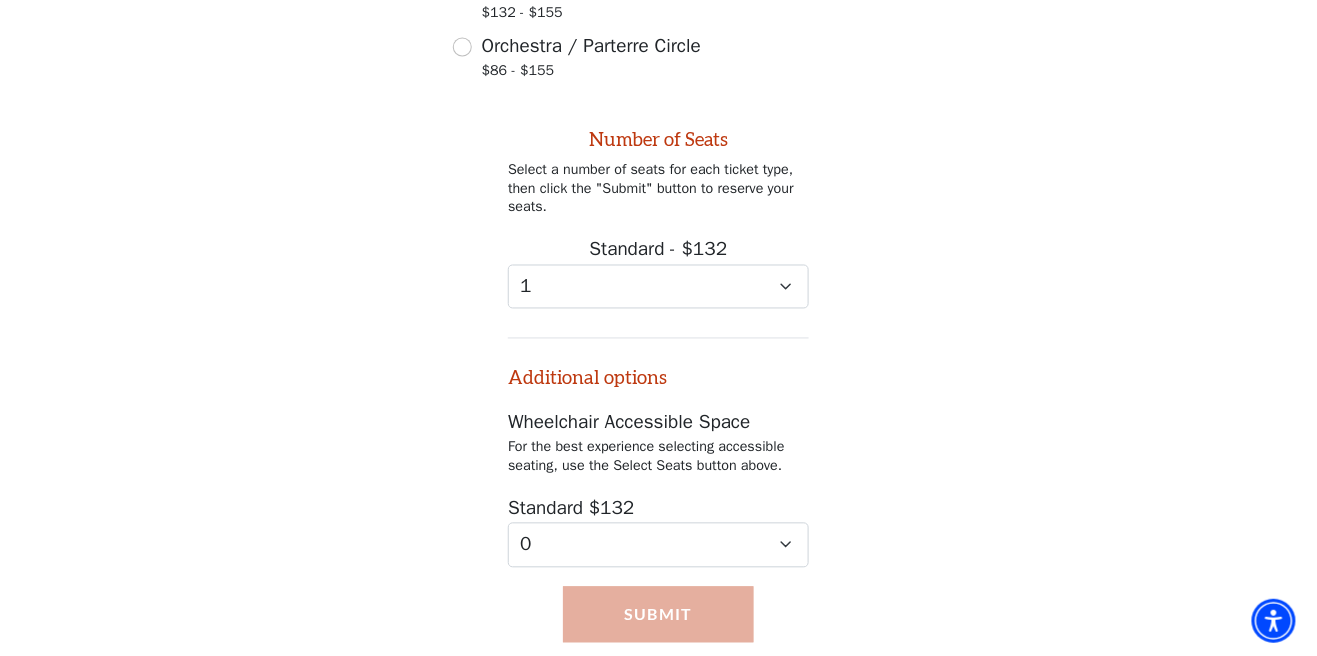 scroll, scrollTop: 852, scrollLeft: 0, axis: vertical 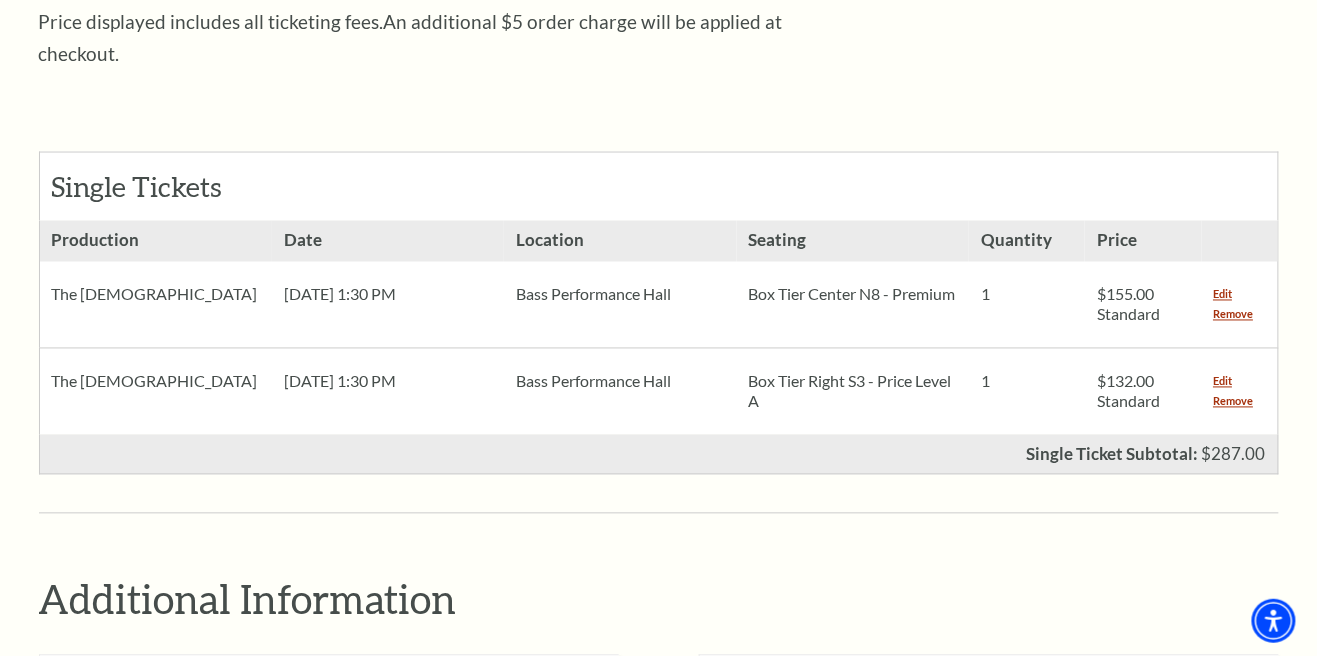 click on "Edit
Remove" at bounding box center (1240, 305) 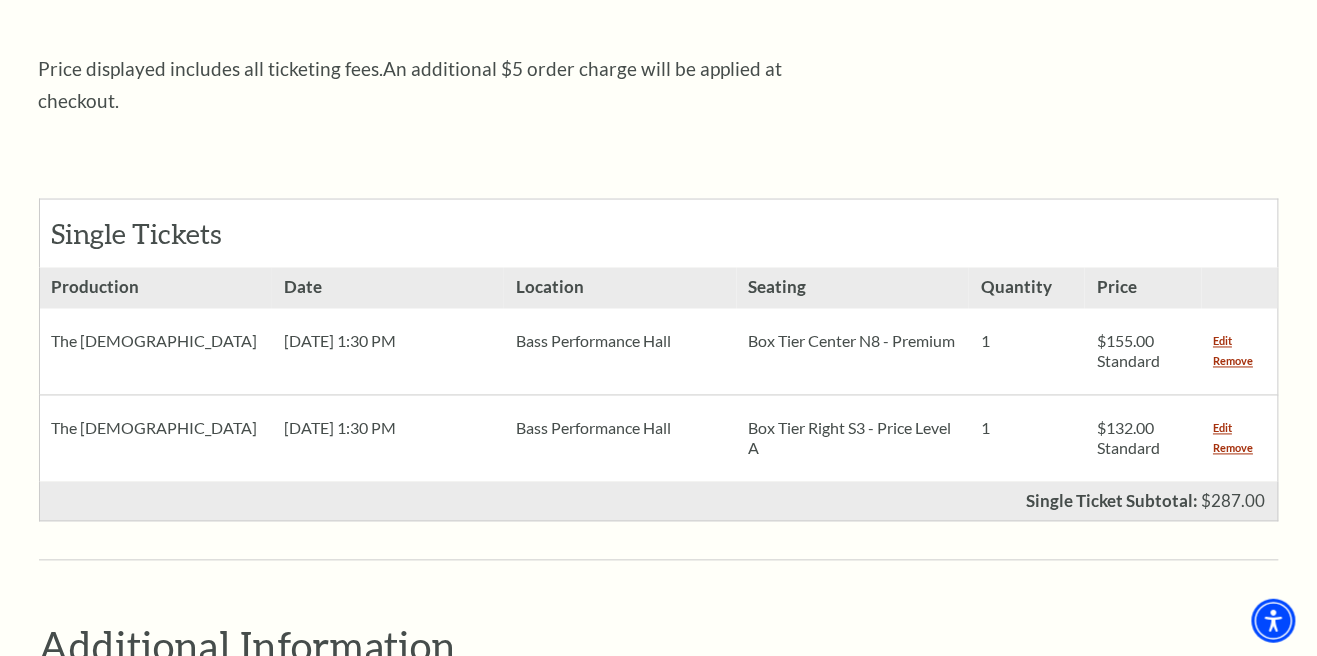 scroll, scrollTop: 767, scrollLeft: 0, axis: vertical 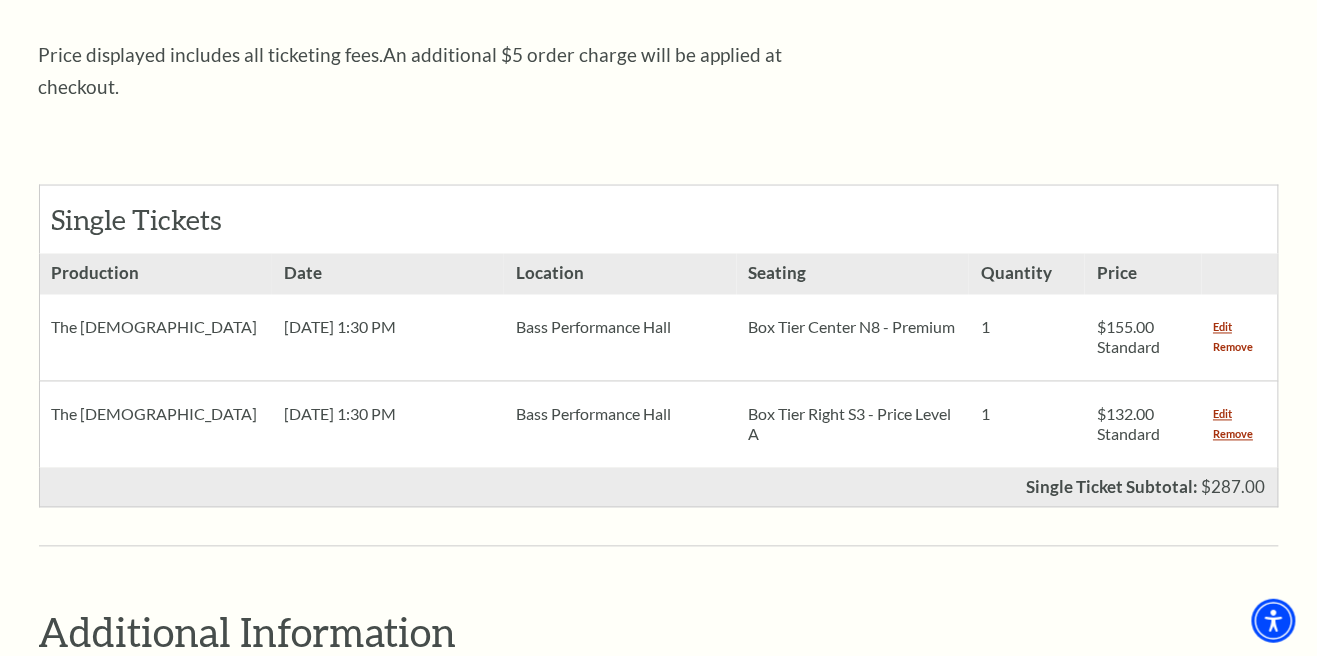 click on "Remove" at bounding box center [1234, 348] 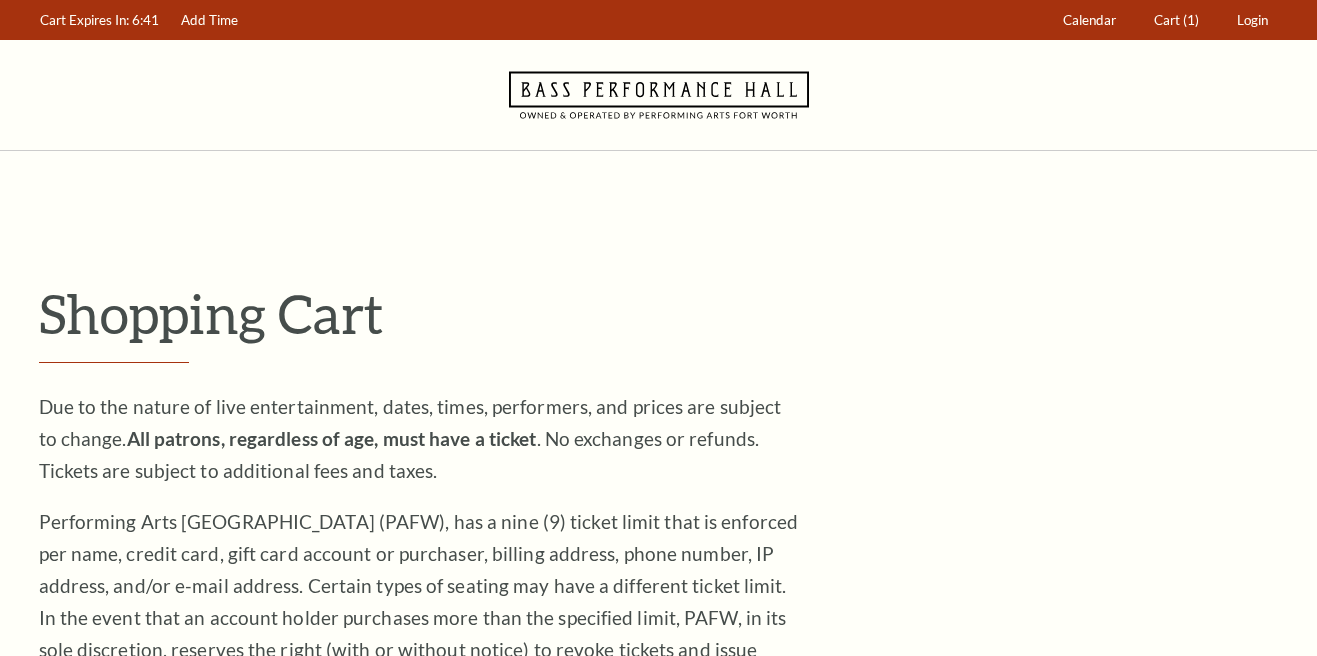 scroll, scrollTop: 0, scrollLeft: 0, axis: both 